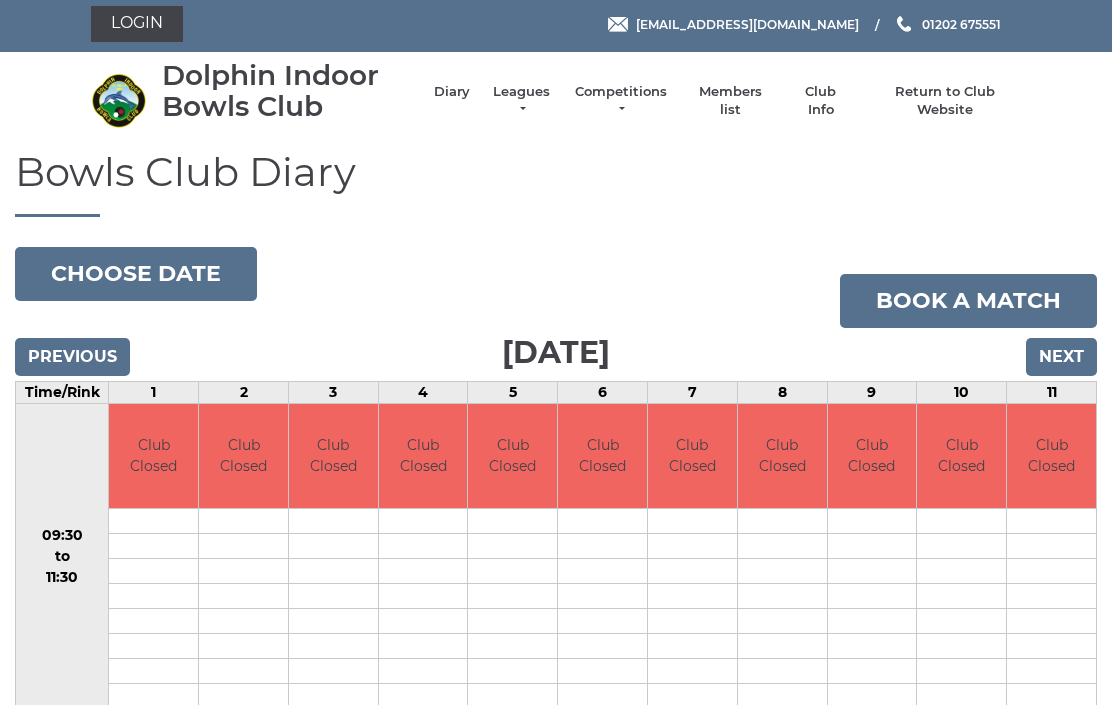 scroll, scrollTop: 0, scrollLeft: 0, axis: both 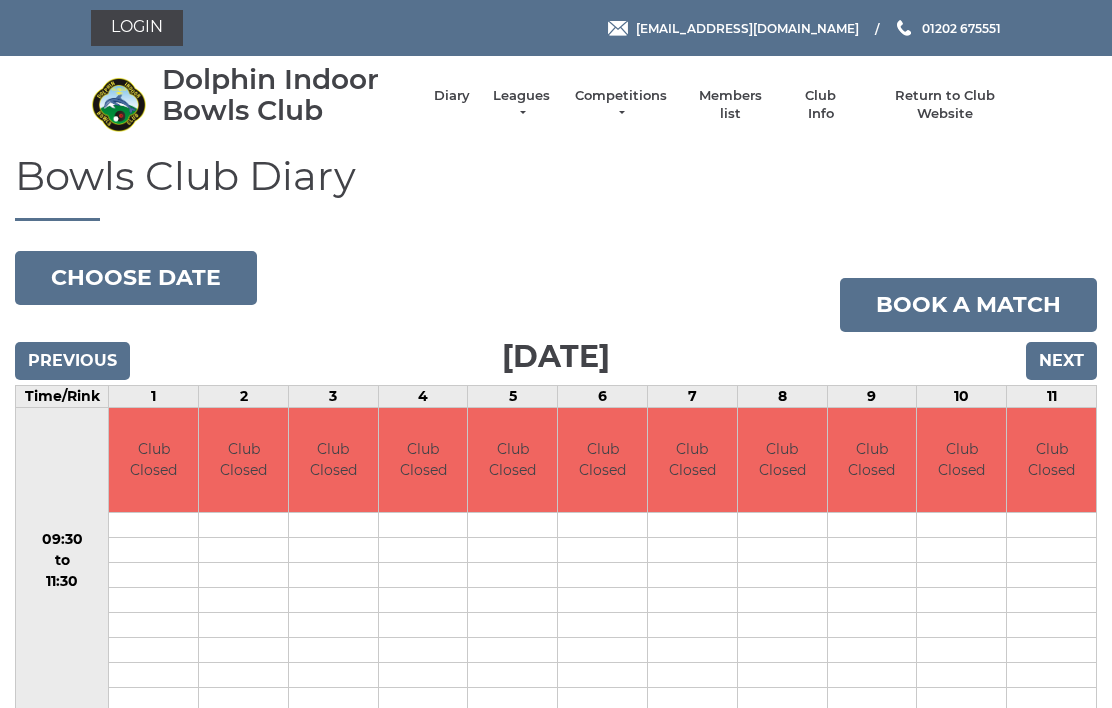 click on "Choose date" at bounding box center [136, 278] 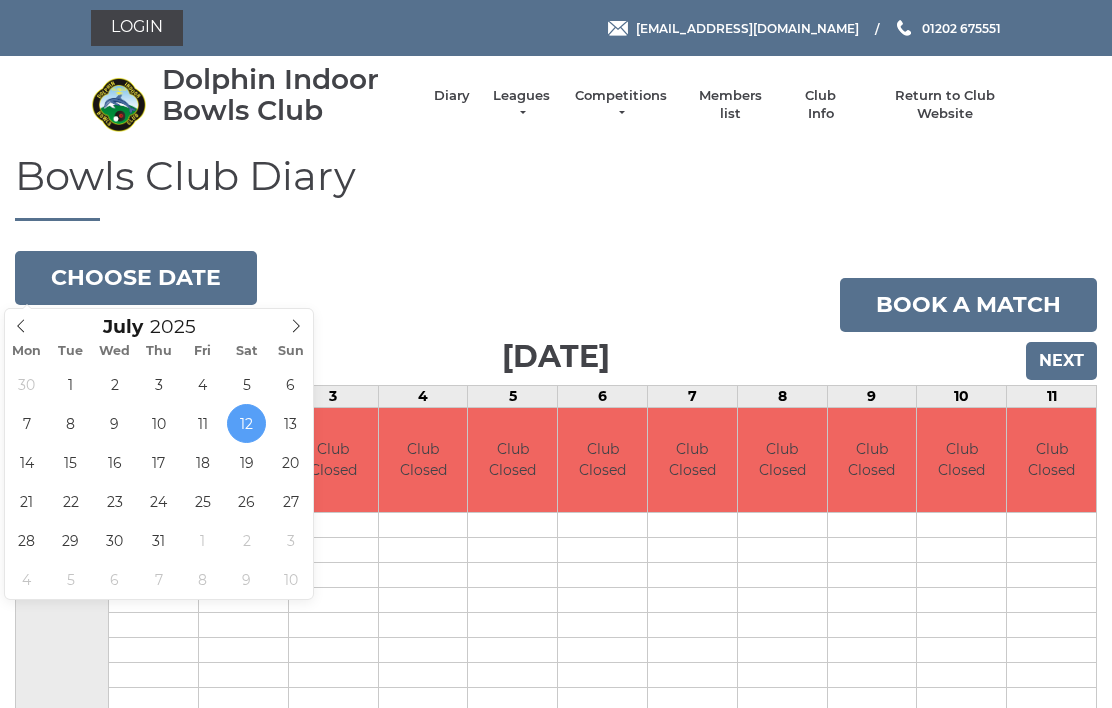 type on "[DATE]" 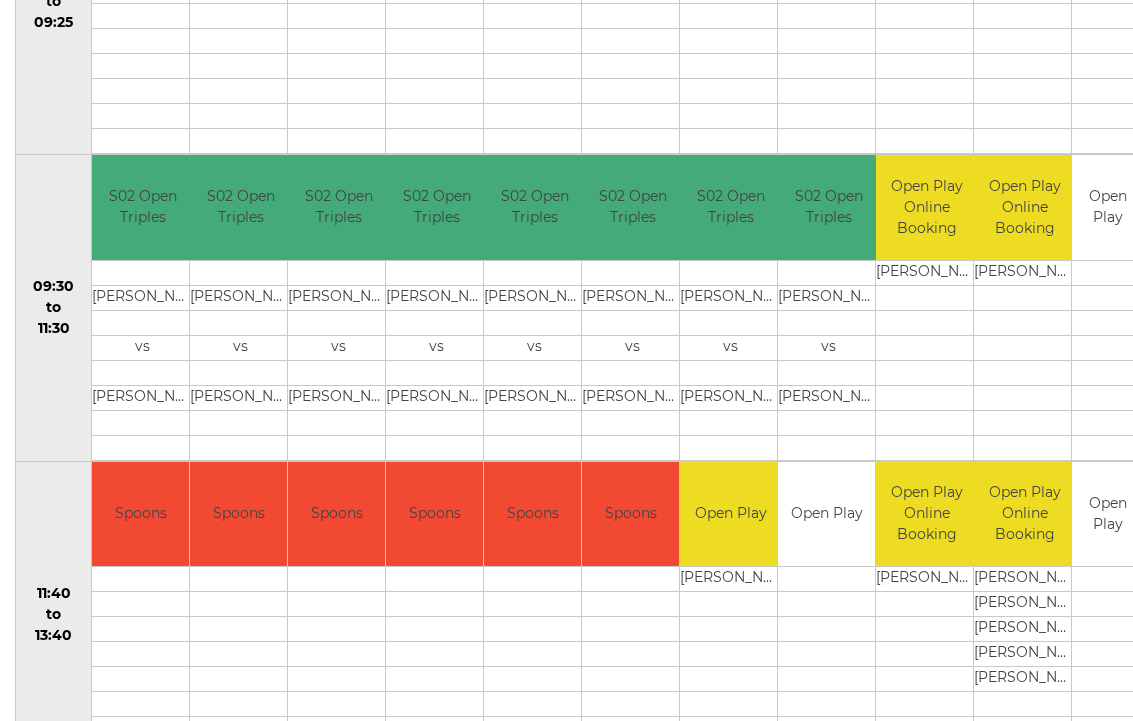 scroll, scrollTop: 559, scrollLeft: 0, axis: vertical 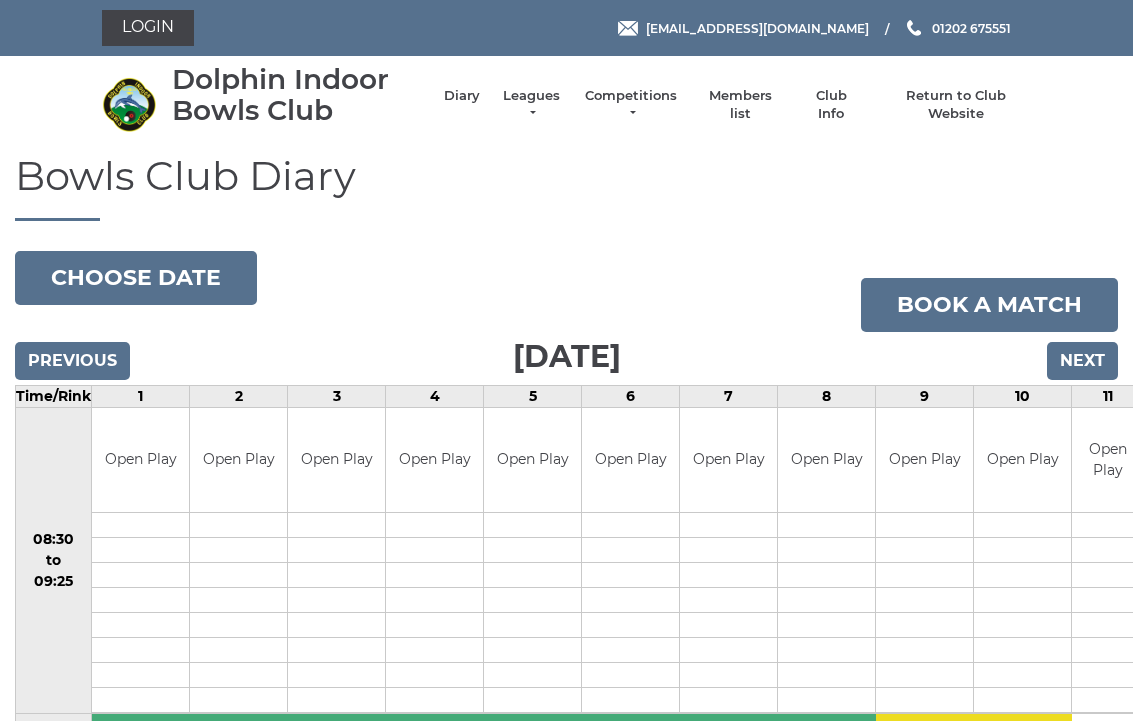 click on "Choose date" at bounding box center (136, 278) 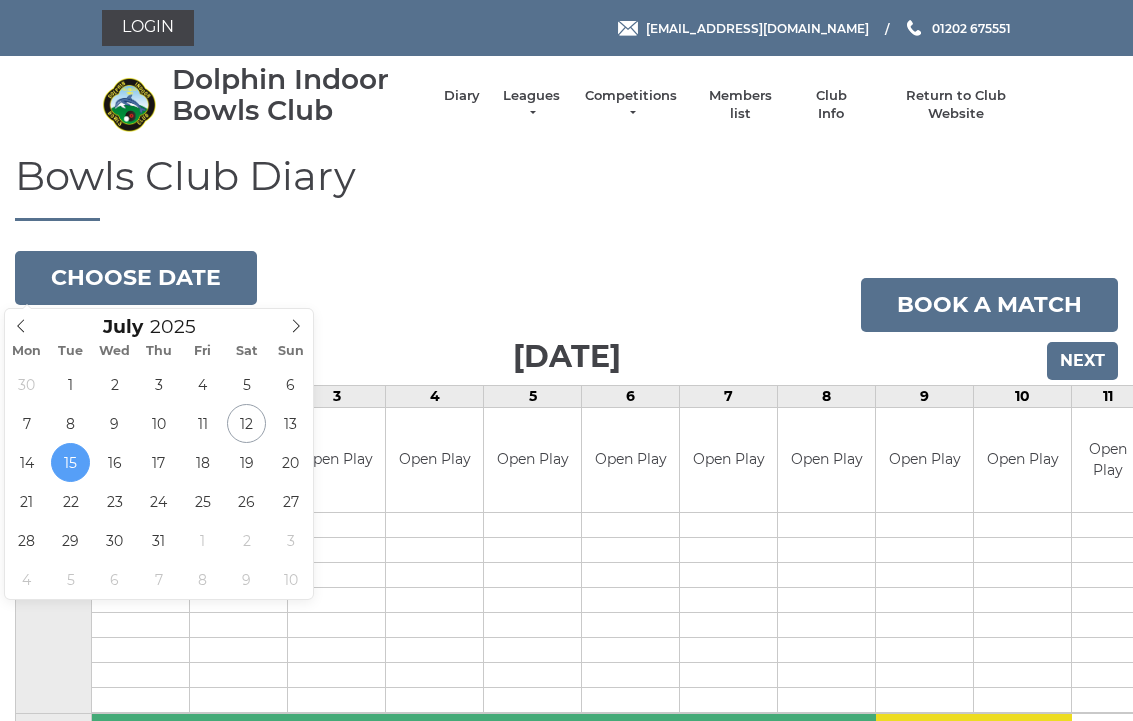 type on "2025-07-13" 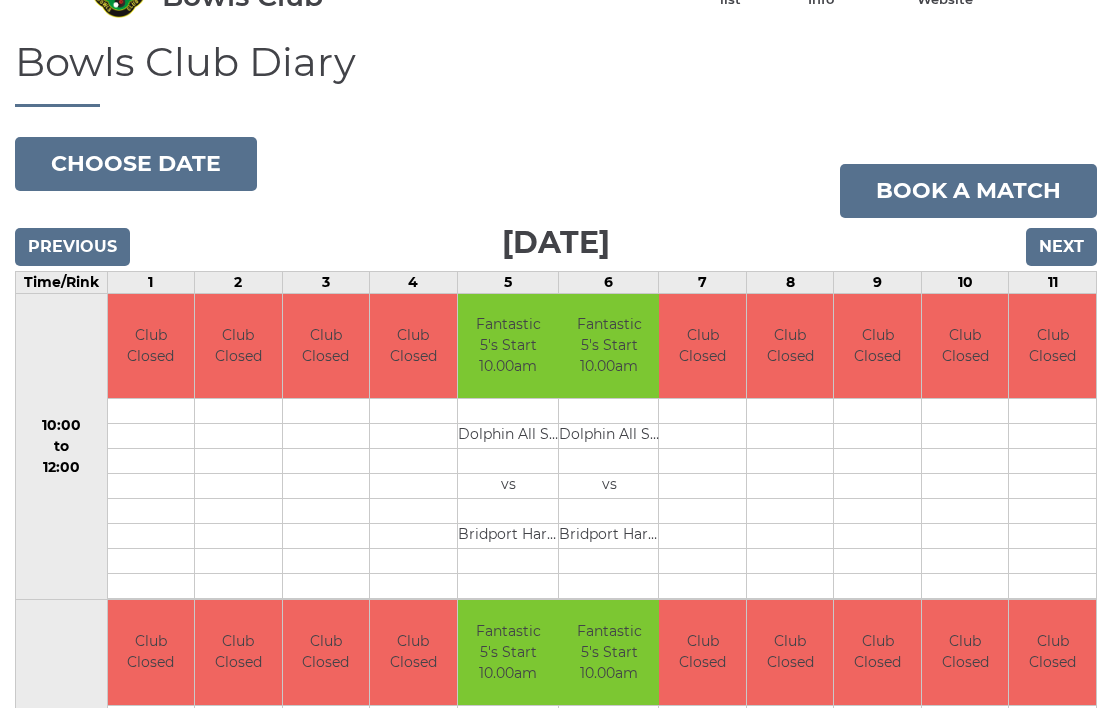 scroll, scrollTop: 108, scrollLeft: 0, axis: vertical 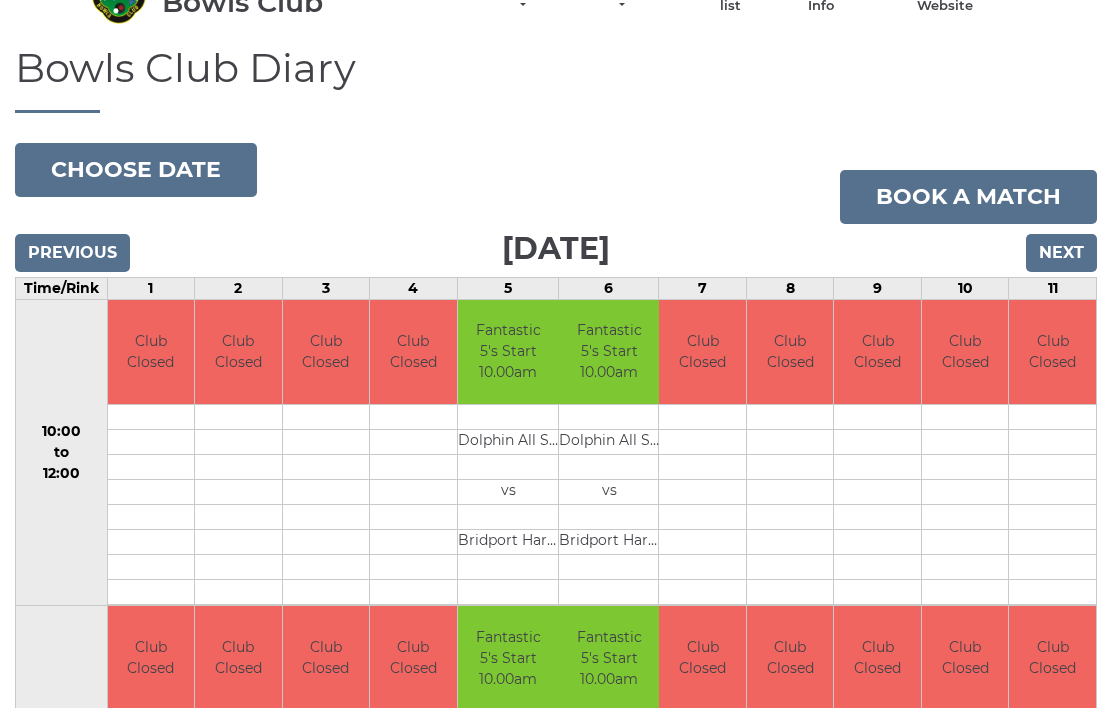 click on "Choose date" at bounding box center (136, 170) 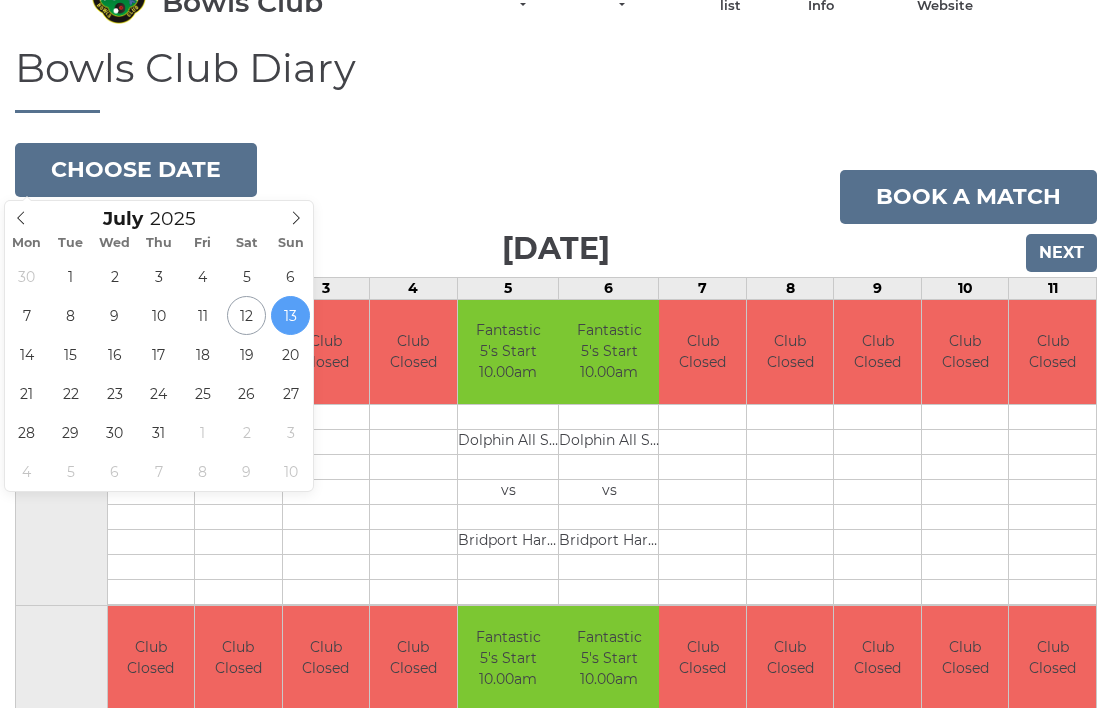 type on "2025-07-14" 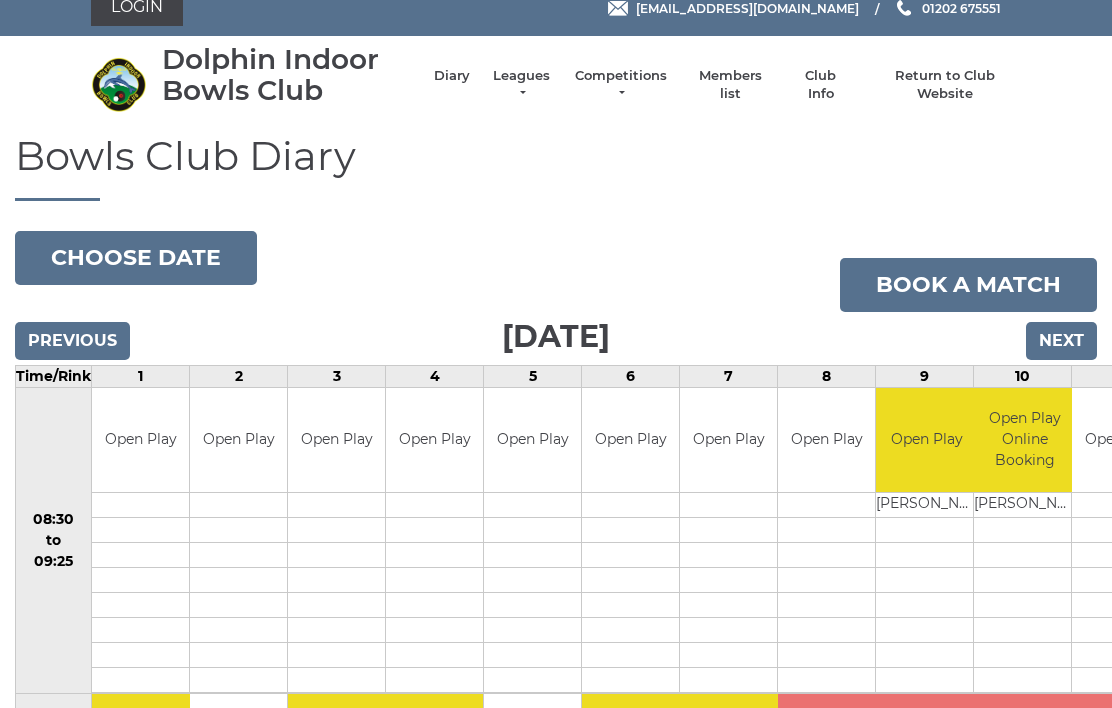 scroll, scrollTop: 14, scrollLeft: 0, axis: vertical 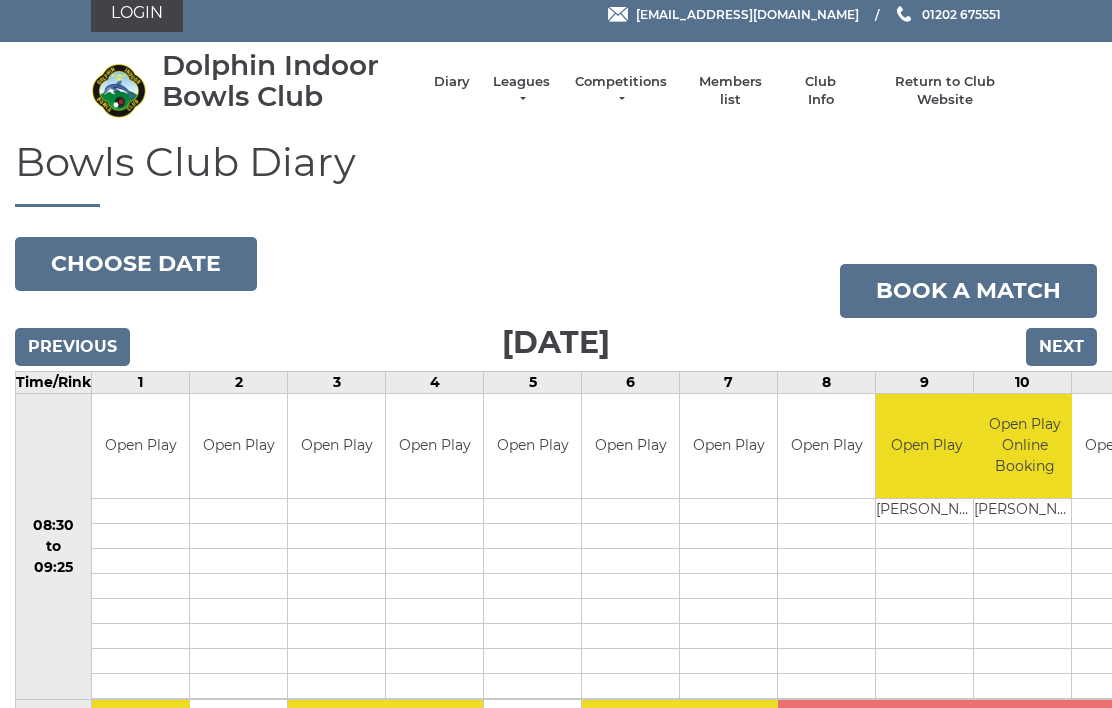 click on "Choose date" at bounding box center (136, 264) 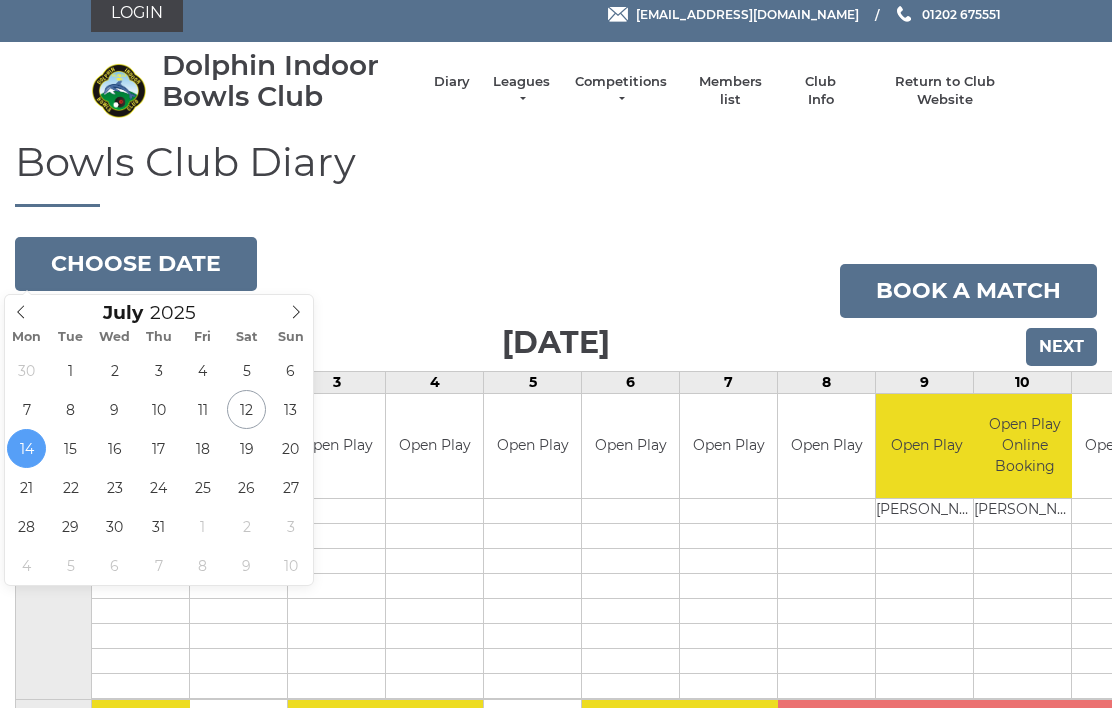 type on "[DATE]" 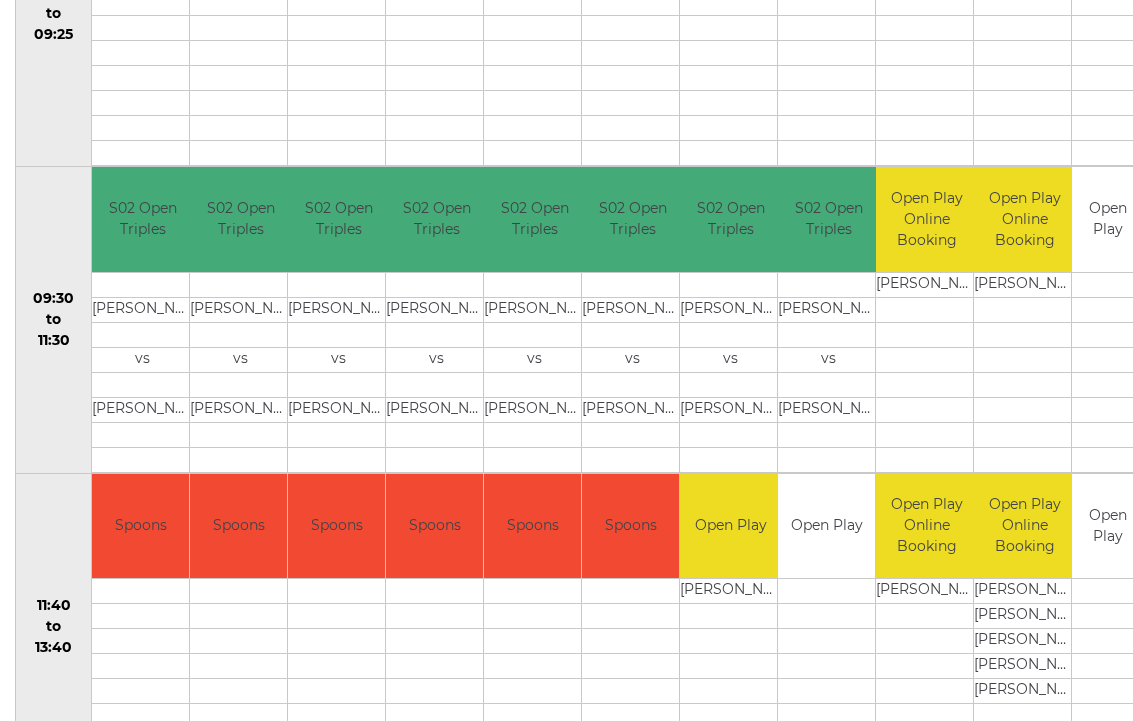 scroll, scrollTop: 548, scrollLeft: 0, axis: vertical 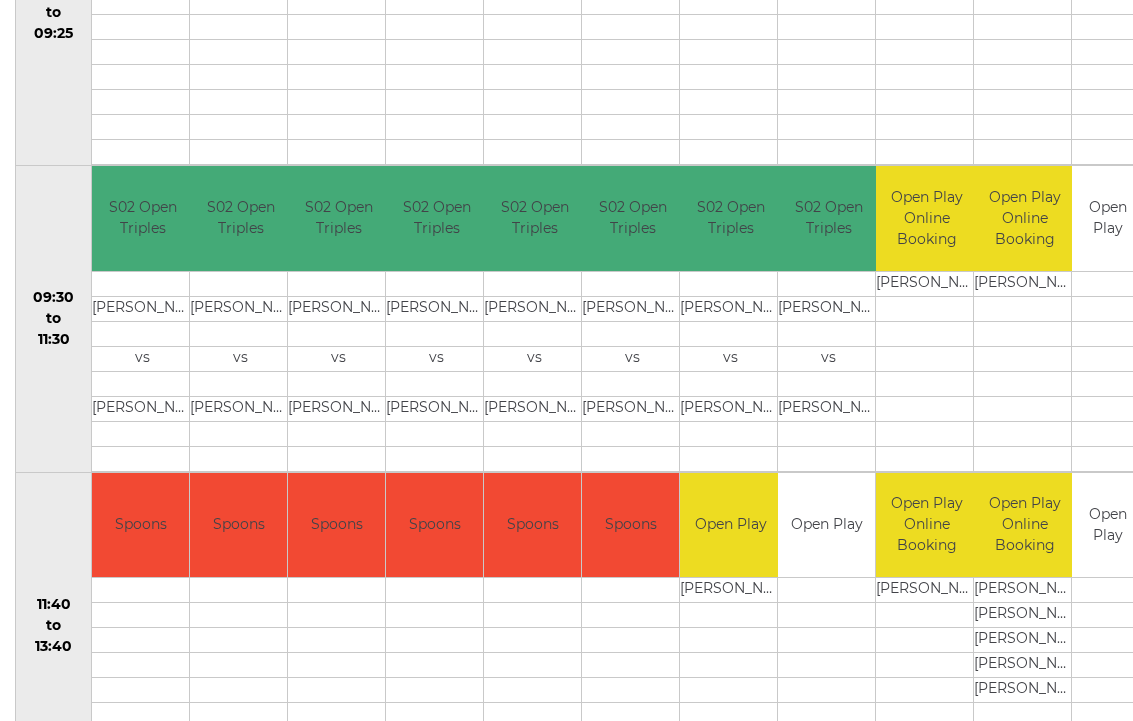 click on "[PERSON_NAME]" at bounding box center (730, 590) 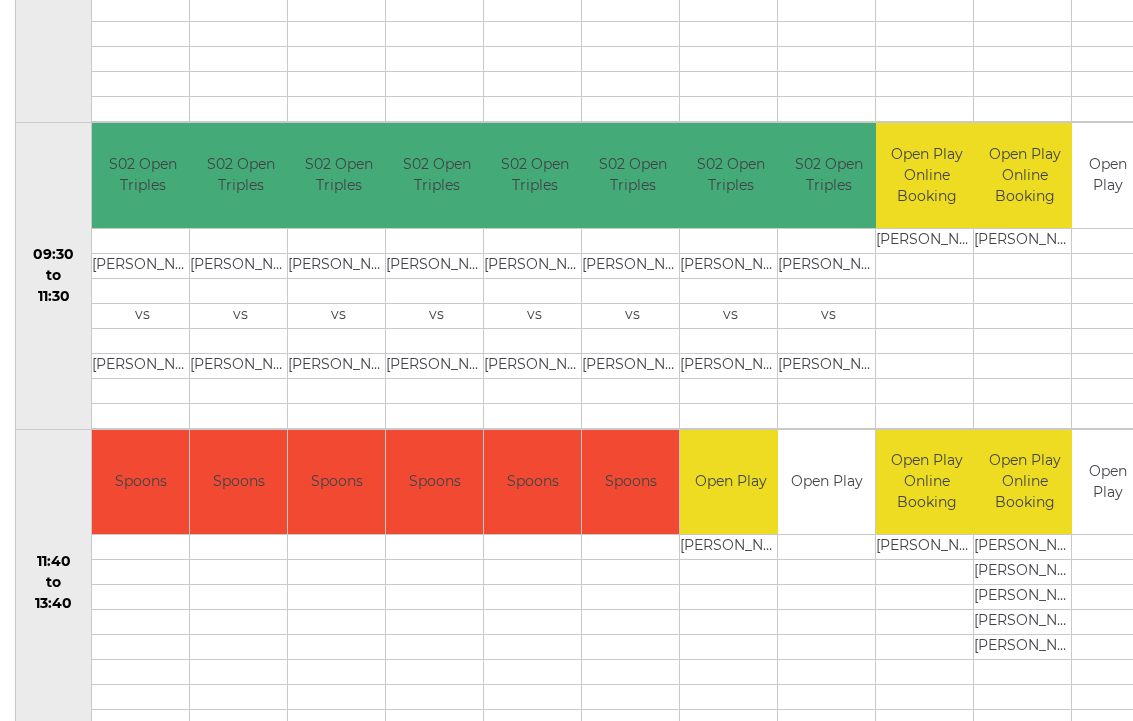 scroll, scrollTop: 590, scrollLeft: 0, axis: vertical 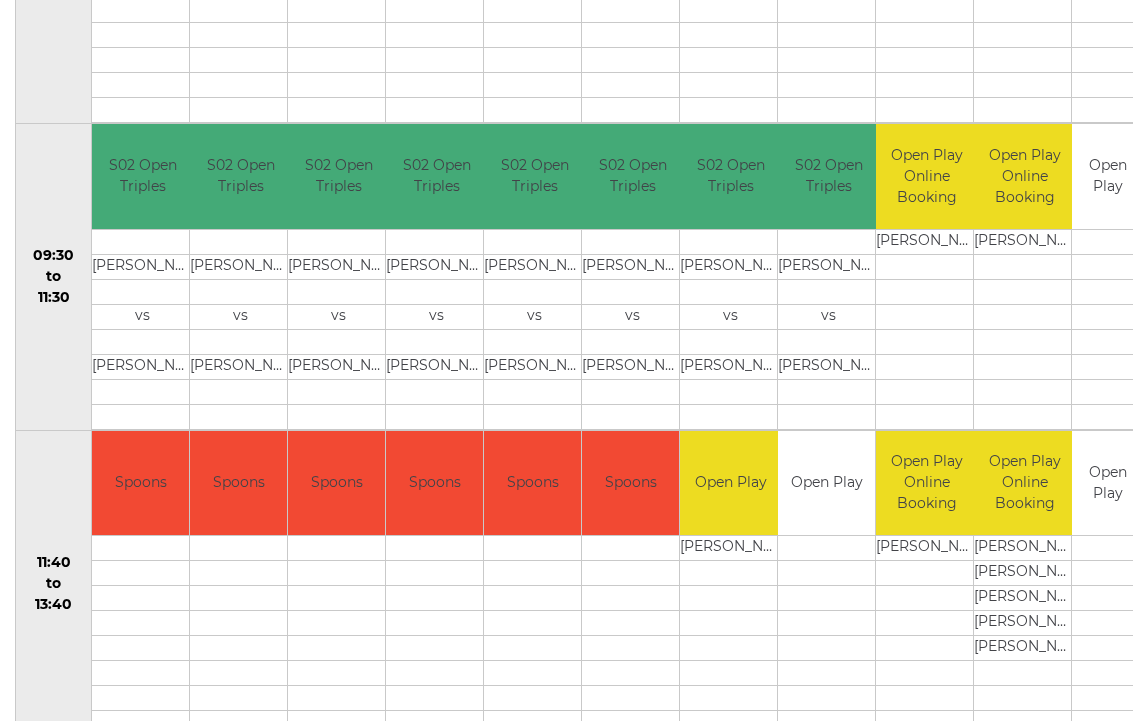 click on "Open Play" at bounding box center [730, 483] 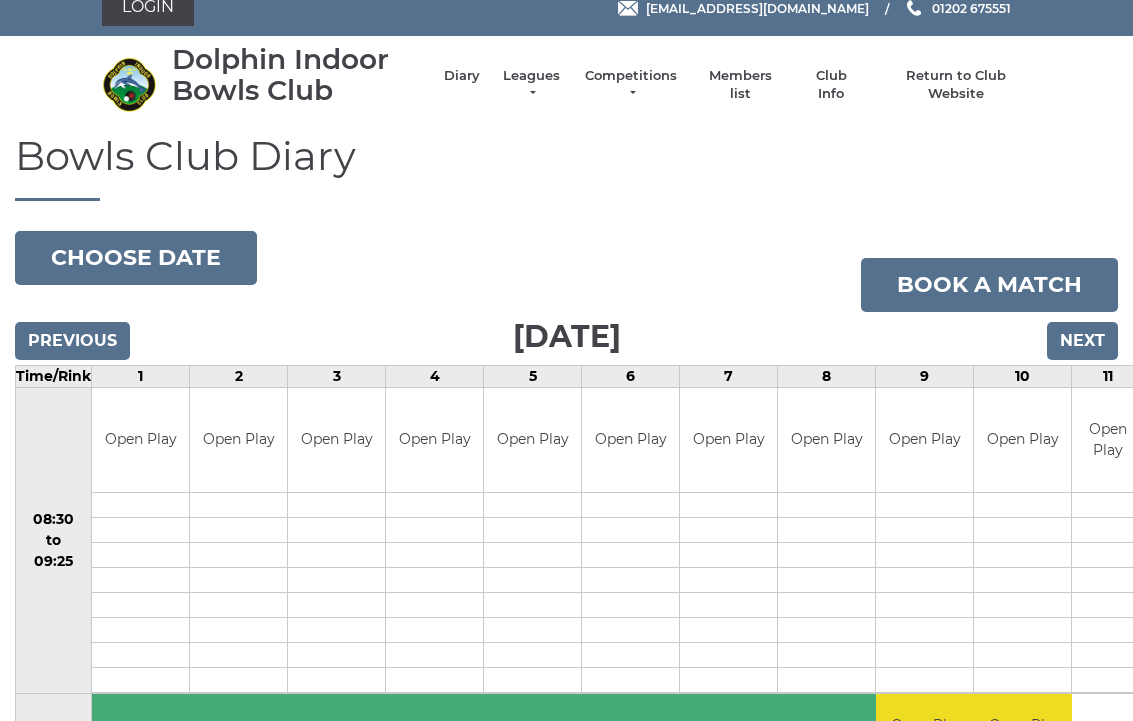 scroll, scrollTop: 0, scrollLeft: 0, axis: both 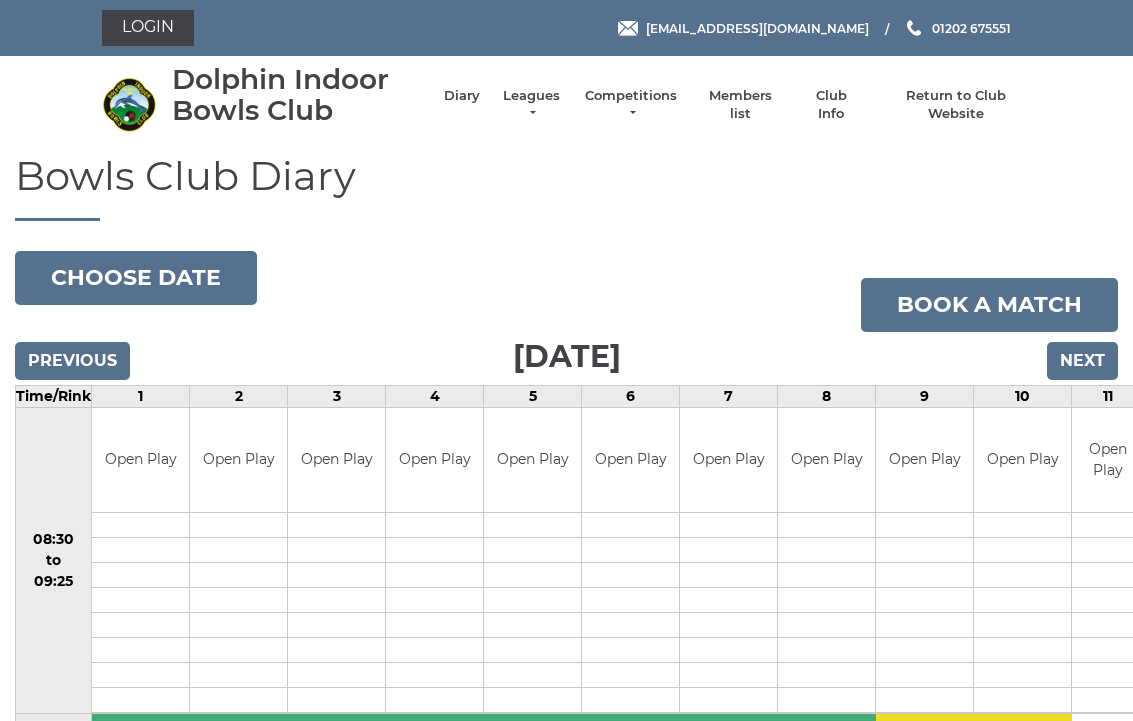 click on "Next" at bounding box center (1082, 361) 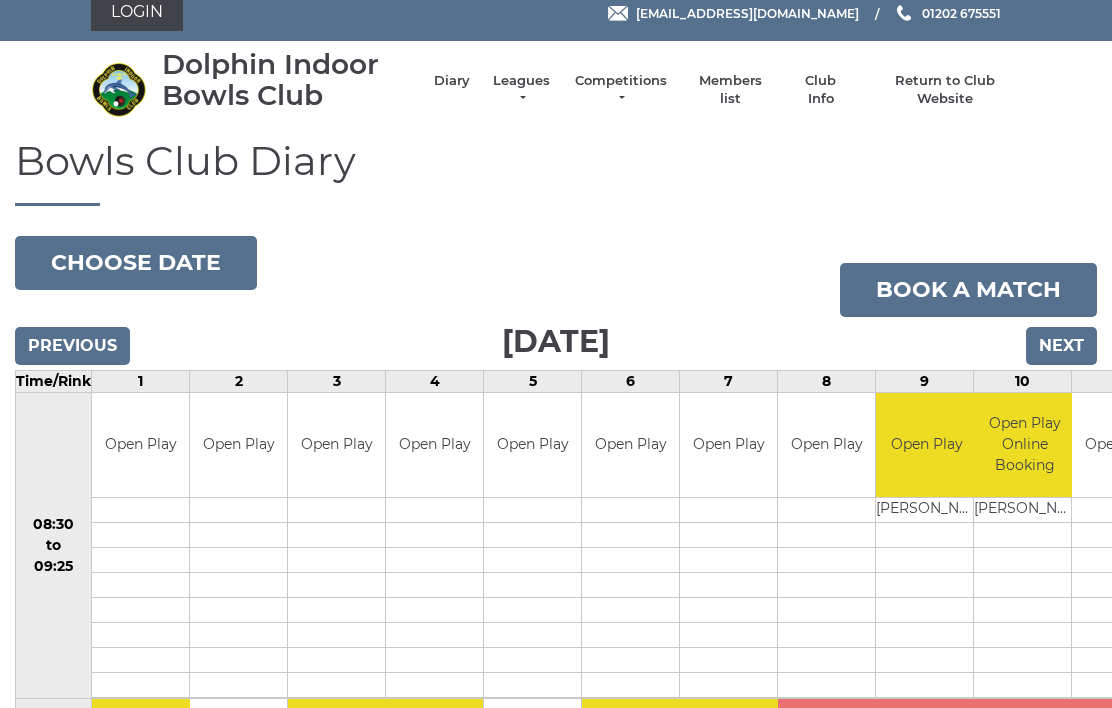 scroll, scrollTop: 0, scrollLeft: 0, axis: both 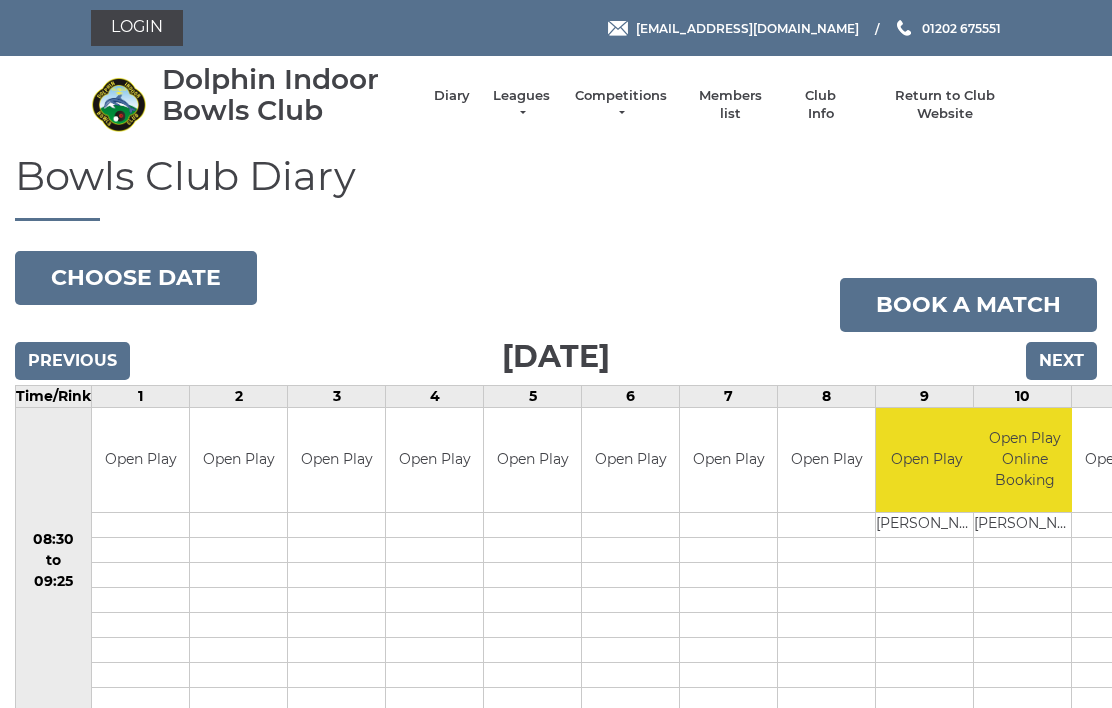 click on "Choose date" at bounding box center (136, 278) 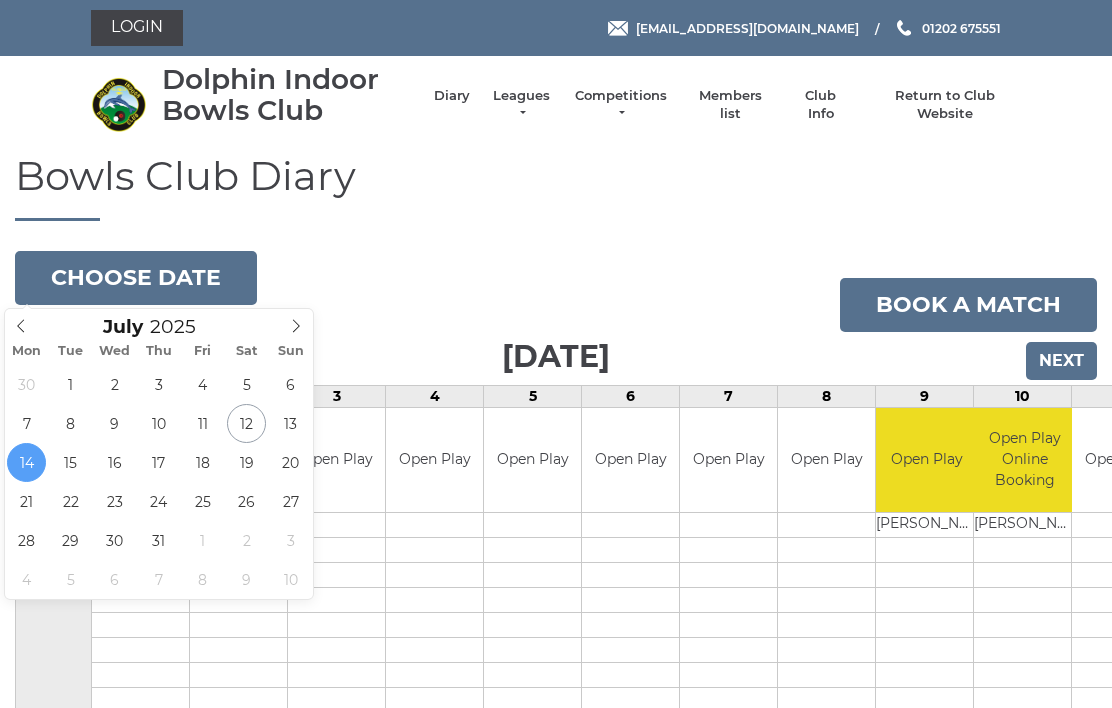 type on "[DATE]" 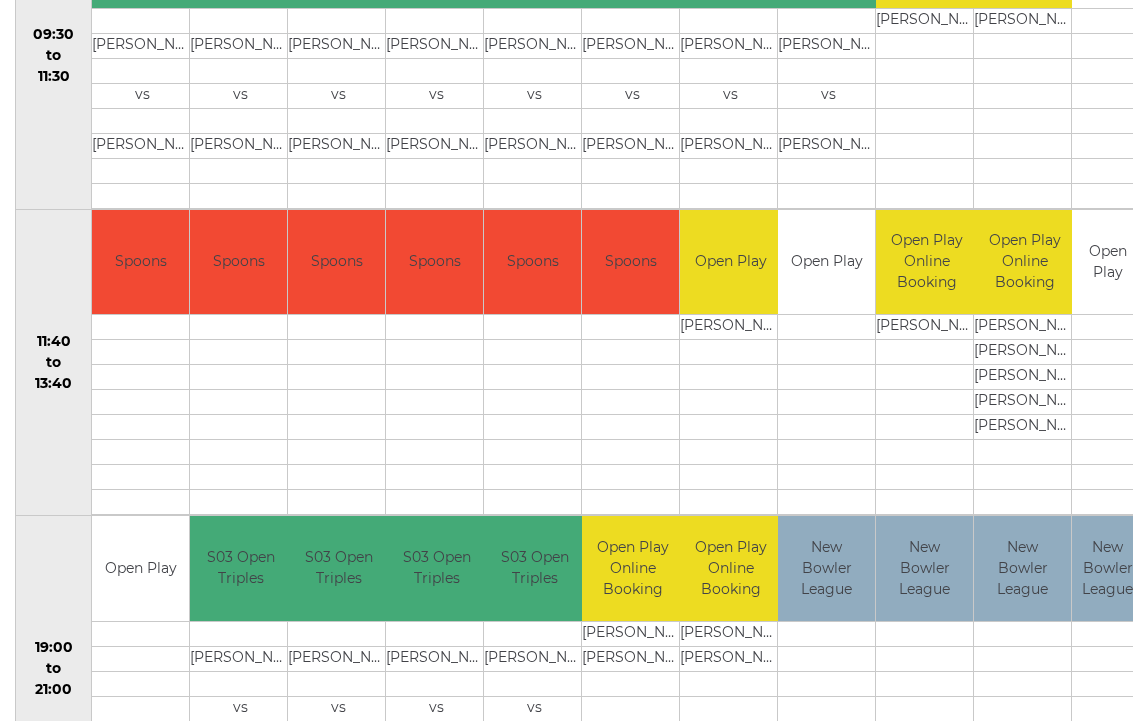 scroll, scrollTop: 812, scrollLeft: 0, axis: vertical 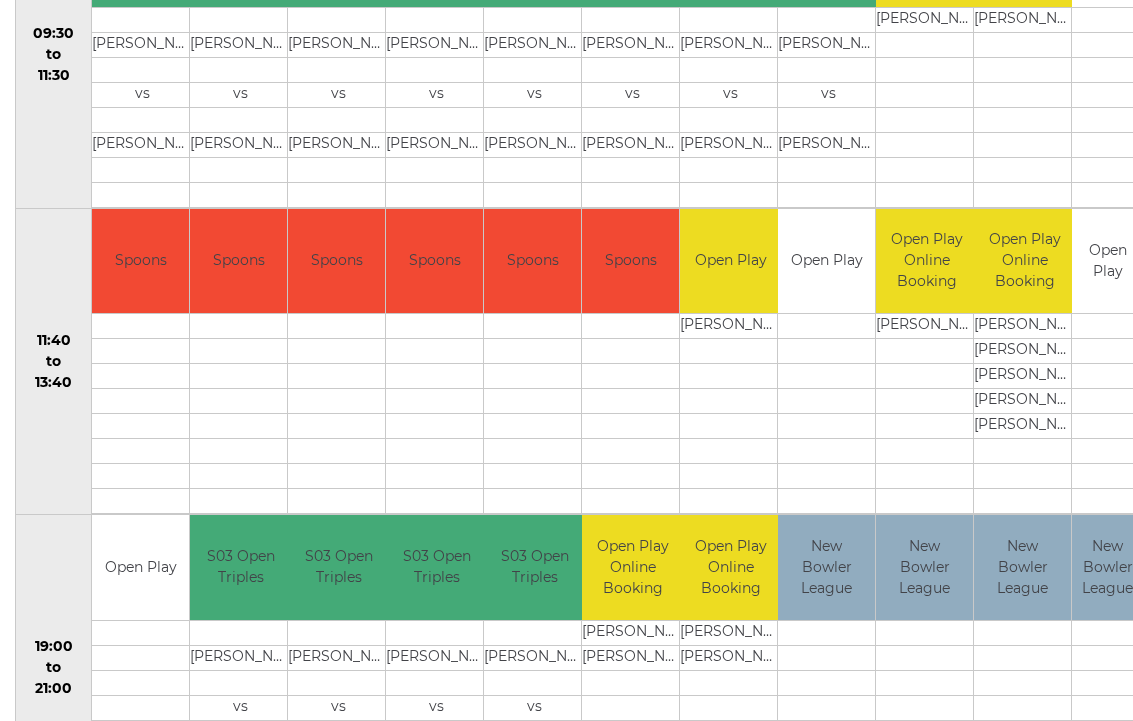 click at bounding box center [630, 376] 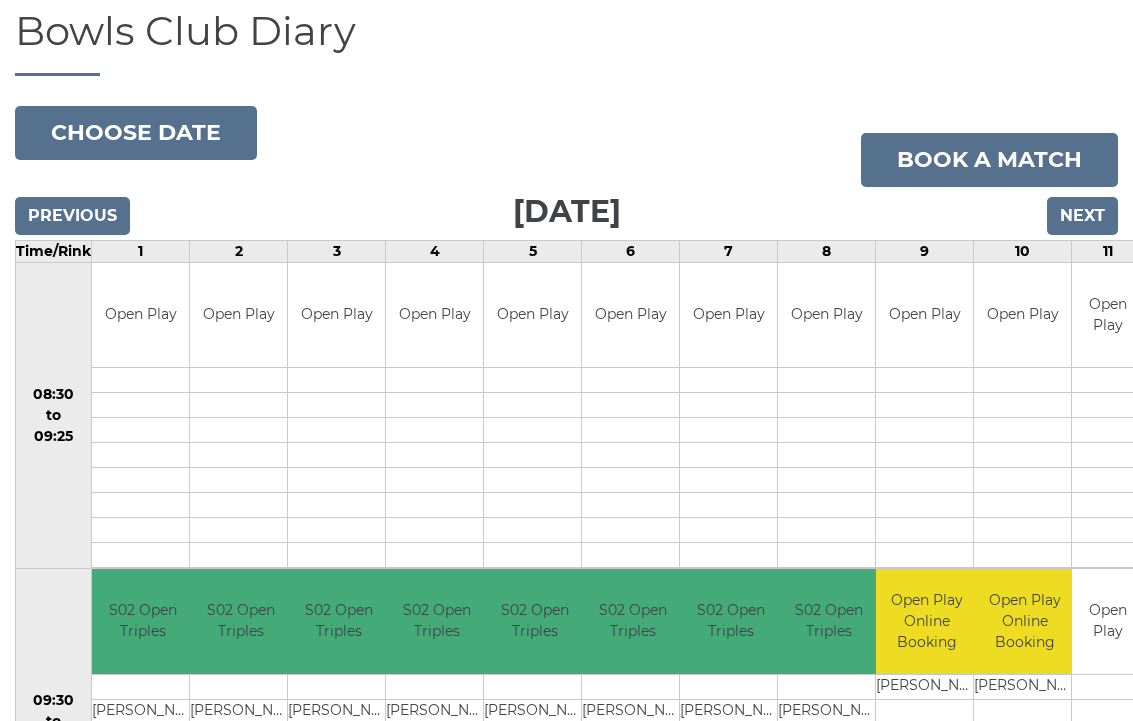 scroll, scrollTop: 0, scrollLeft: 0, axis: both 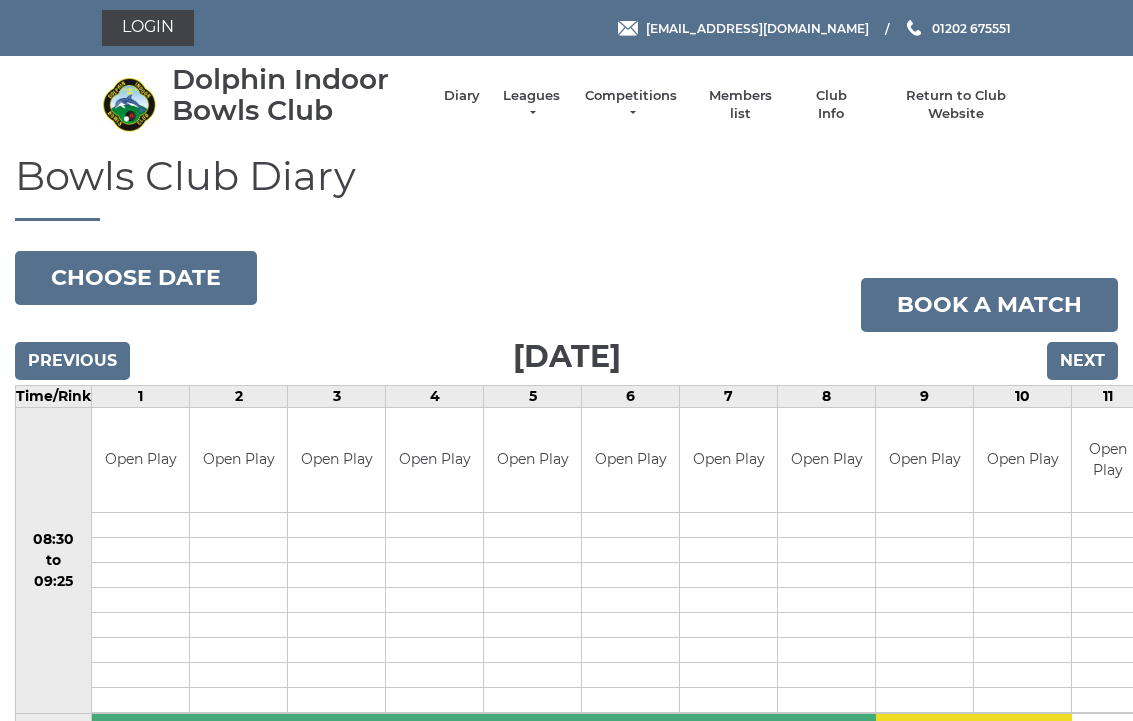 click on "Book a match" at bounding box center (989, 305) 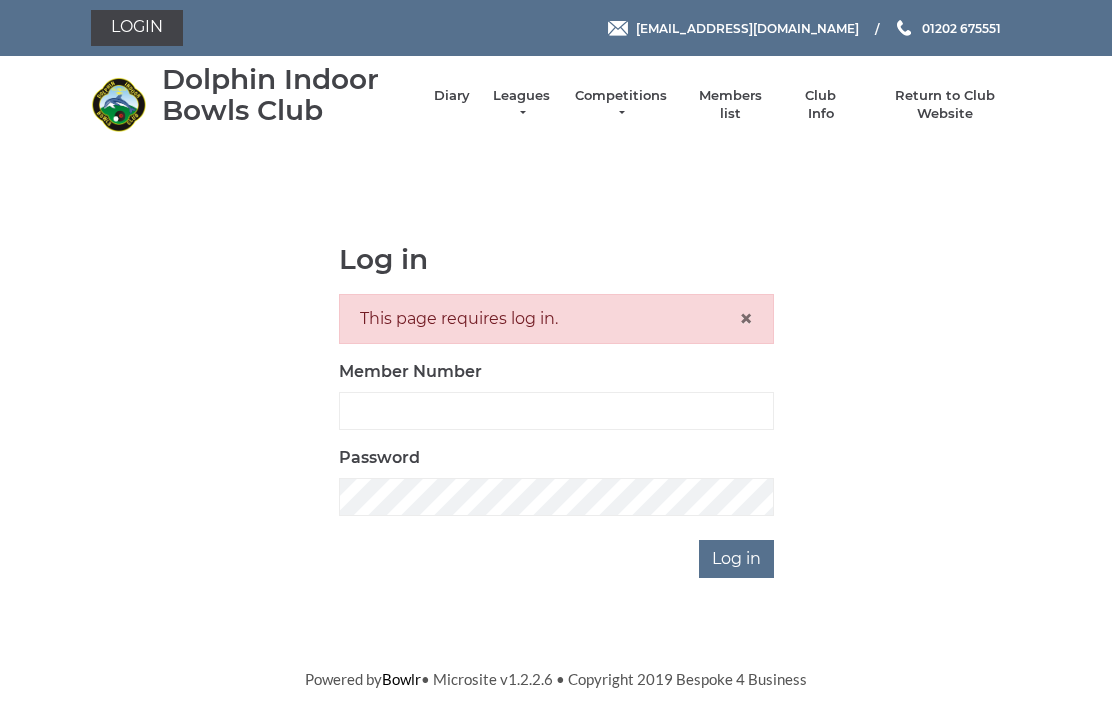 scroll, scrollTop: 0, scrollLeft: 0, axis: both 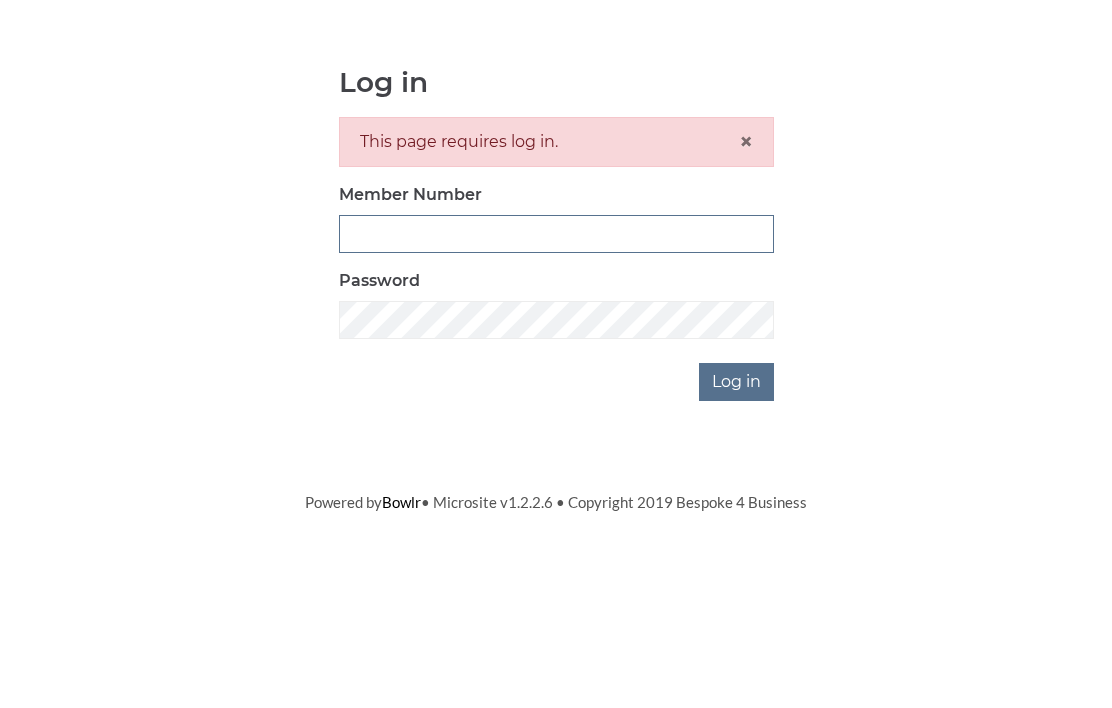 click on "Member Number" at bounding box center (556, 411) 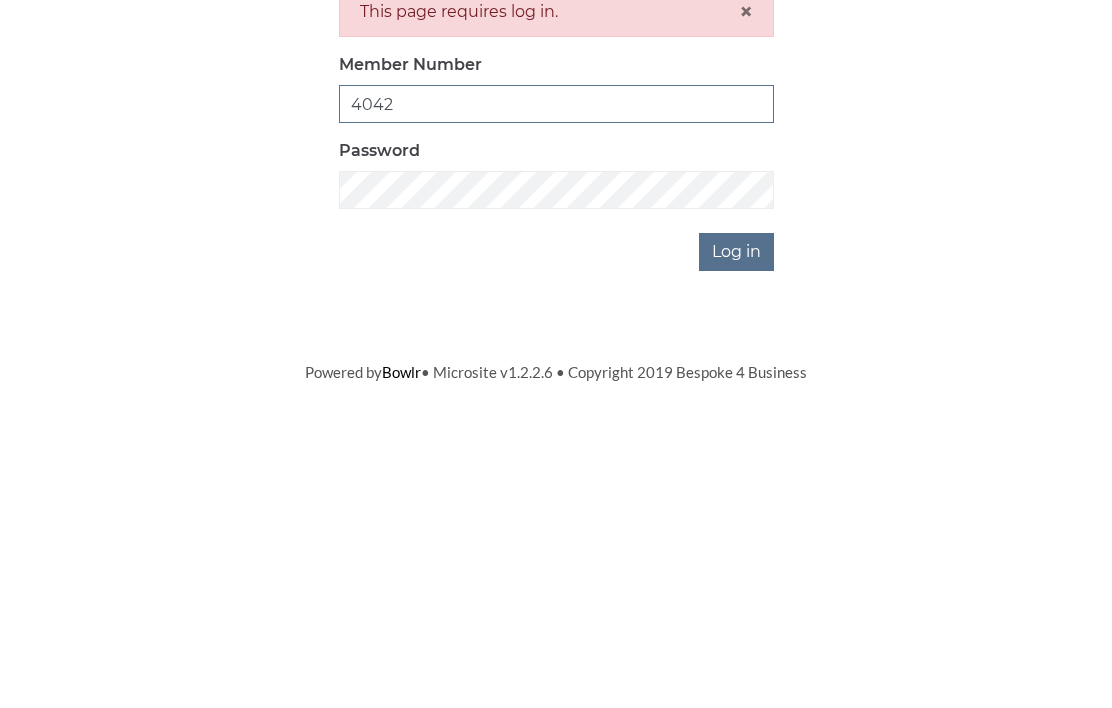 type on "4042" 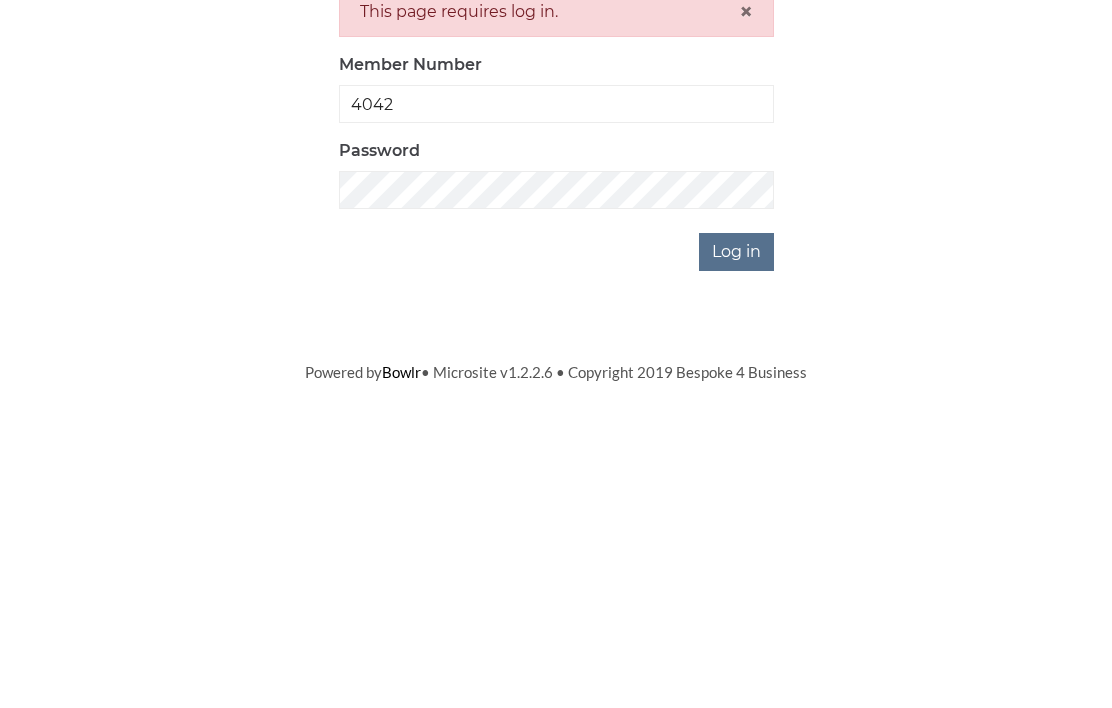 click on "Log in" at bounding box center [736, 559] 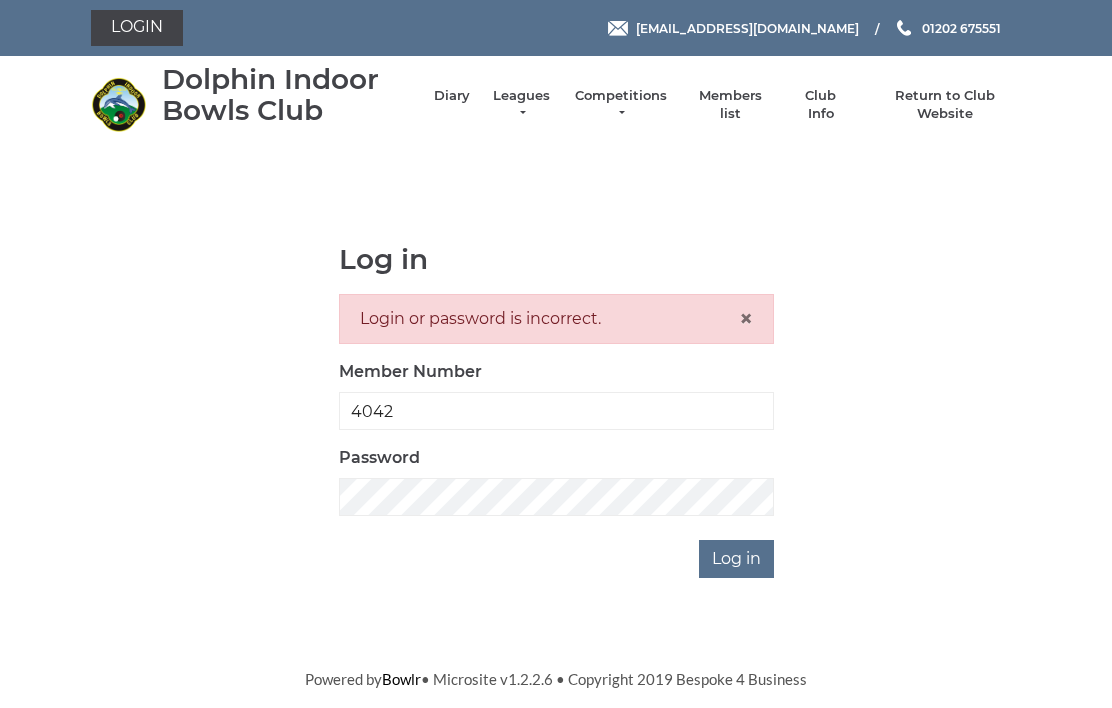 scroll, scrollTop: 0, scrollLeft: 0, axis: both 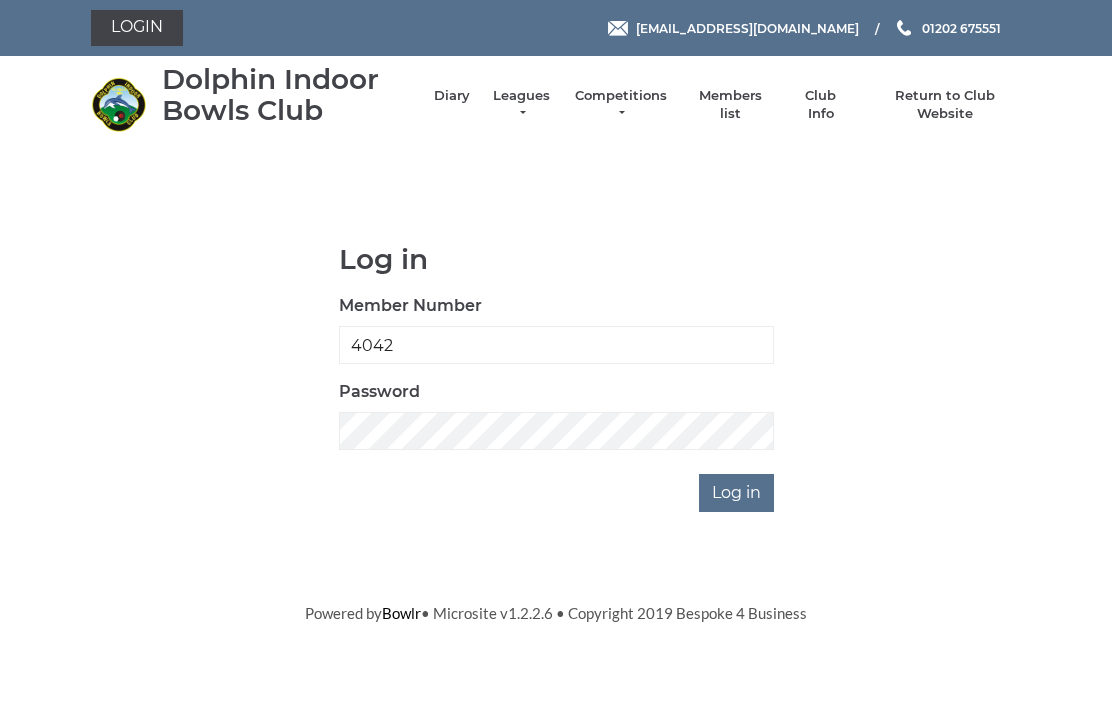 click on "Log in" at bounding box center [736, 493] 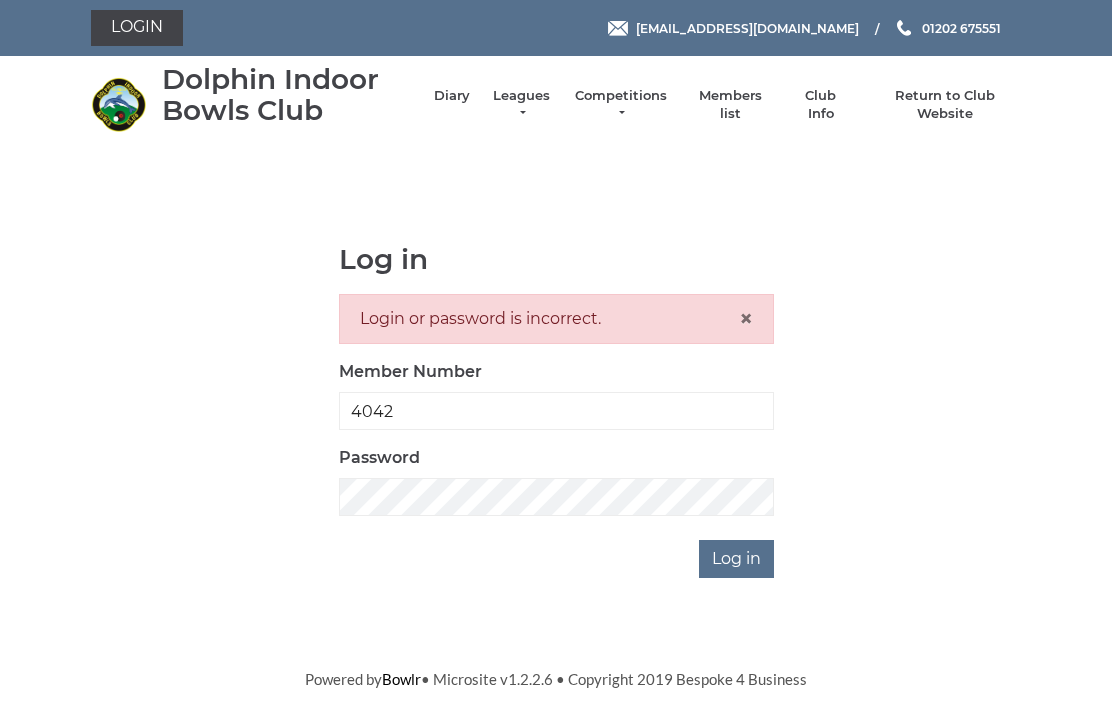 scroll, scrollTop: 0, scrollLeft: 0, axis: both 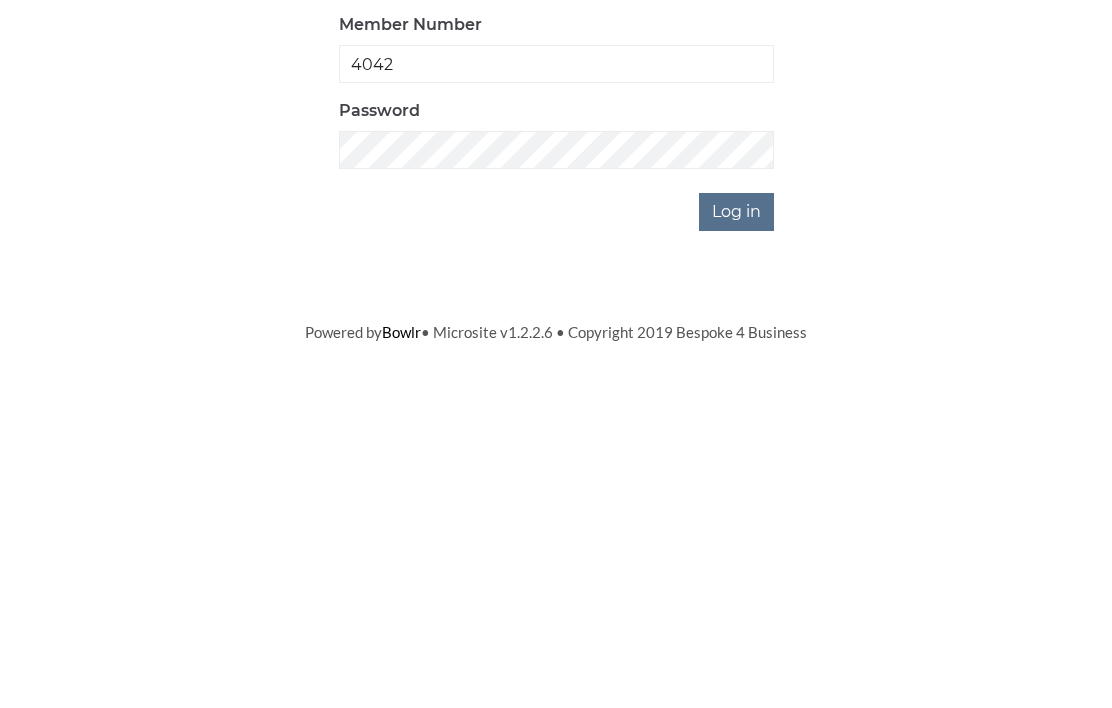 click on "Log in" at bounding box center (736, 559) 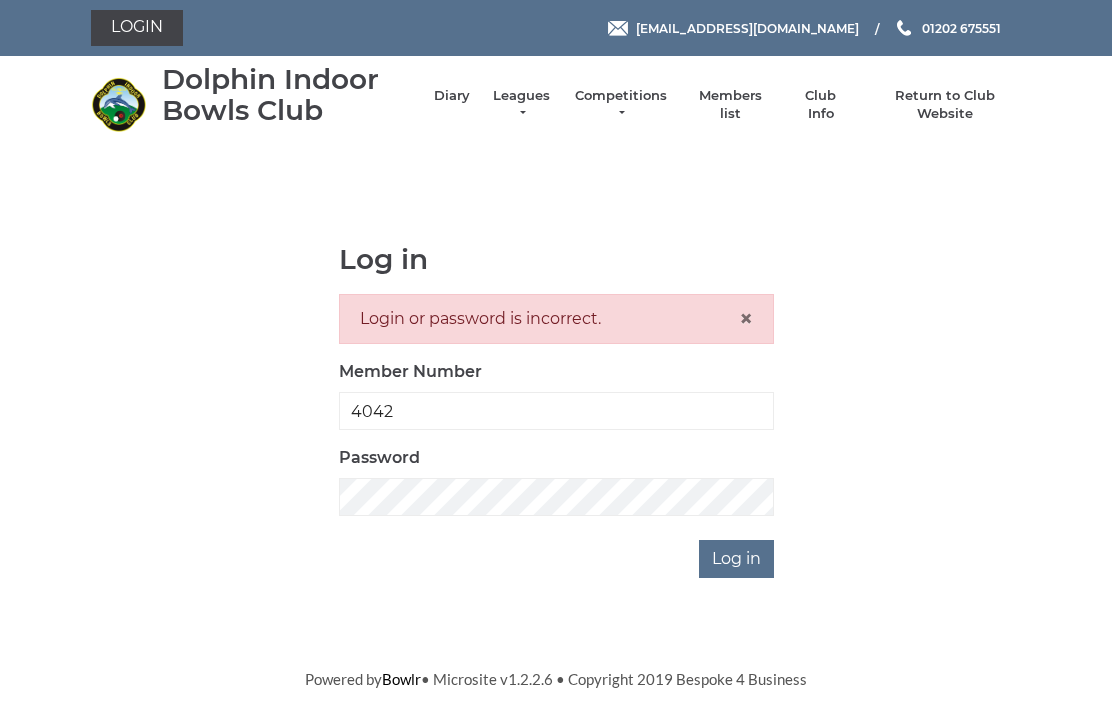 scroll, scrollTop: 0, scrollLeft: 0, axis: both 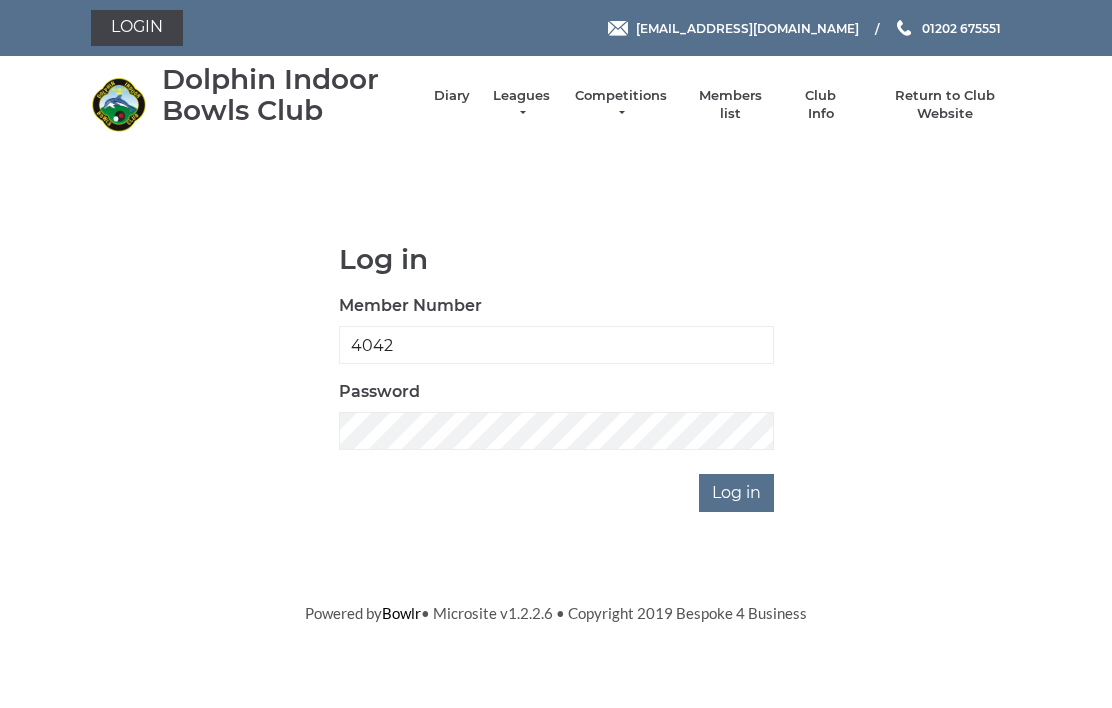 click on "Log in
Member Number 4042              Password              Log in" at bounding box center [556, 378] 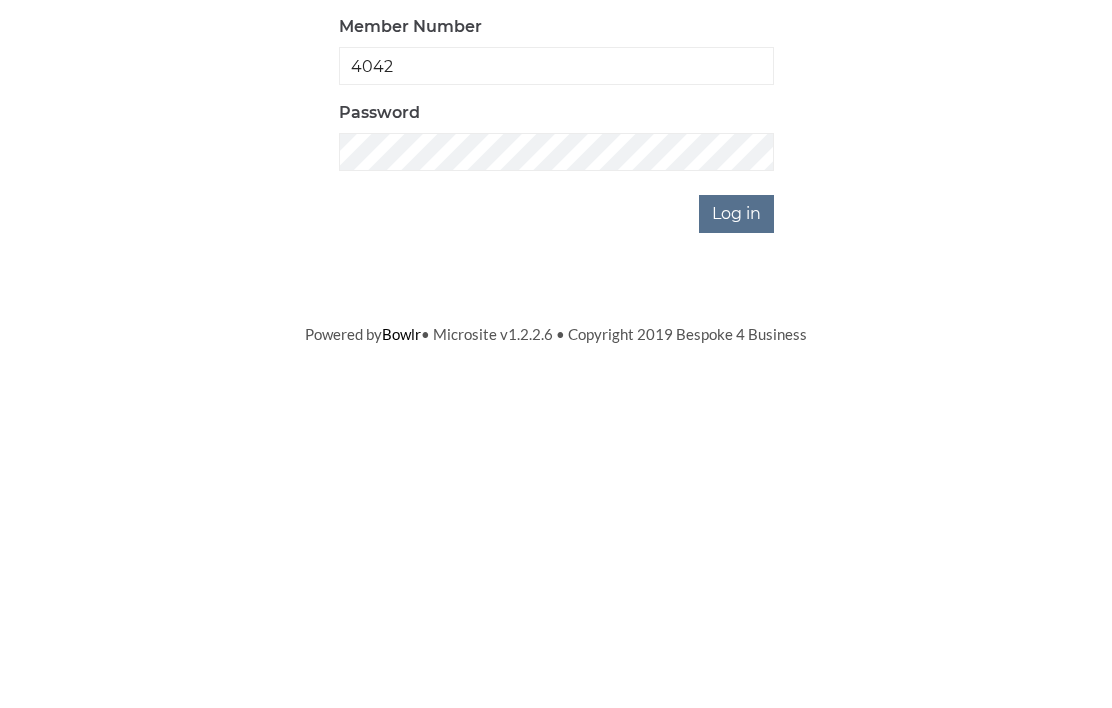click on "Log in" at bounding box center [736, 493] 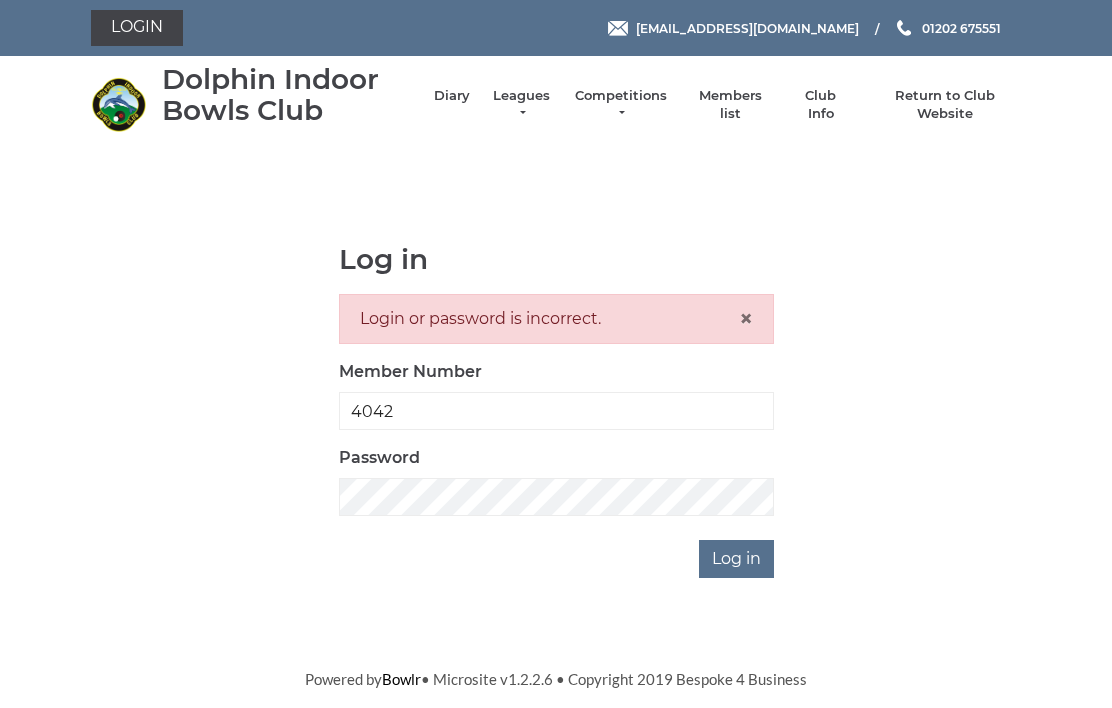 scroll, scrollTop: 0, scrollLeft: 0, axis: both 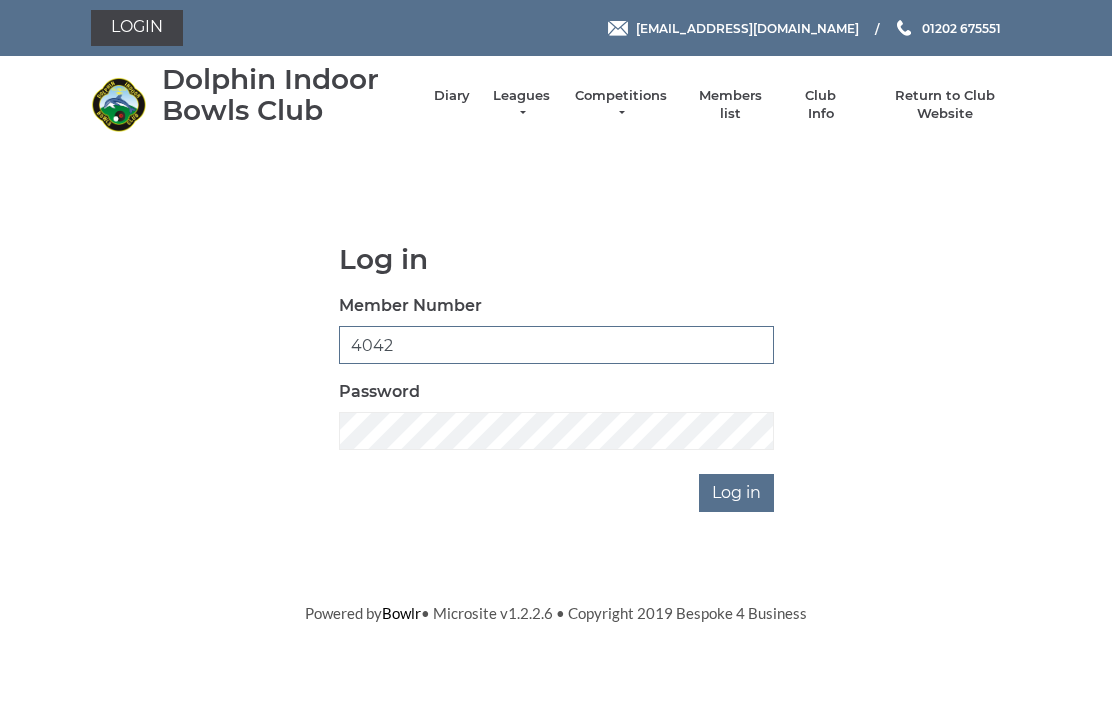 click on "4042" at bounding box center (556, 345) 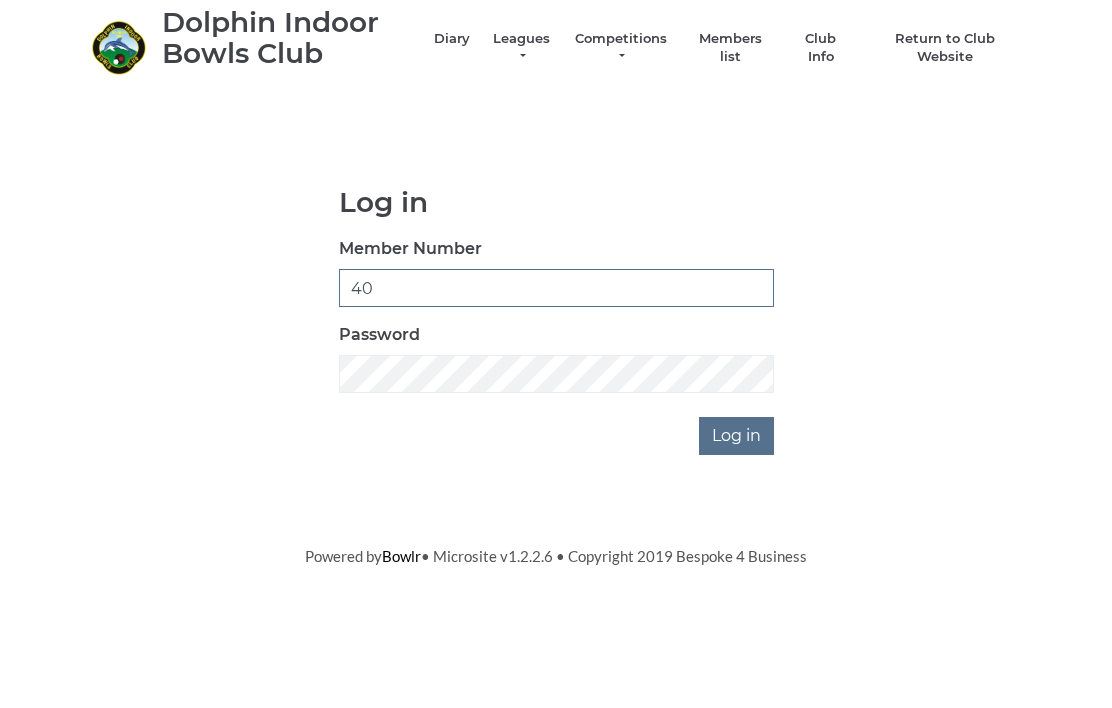 type on "4" 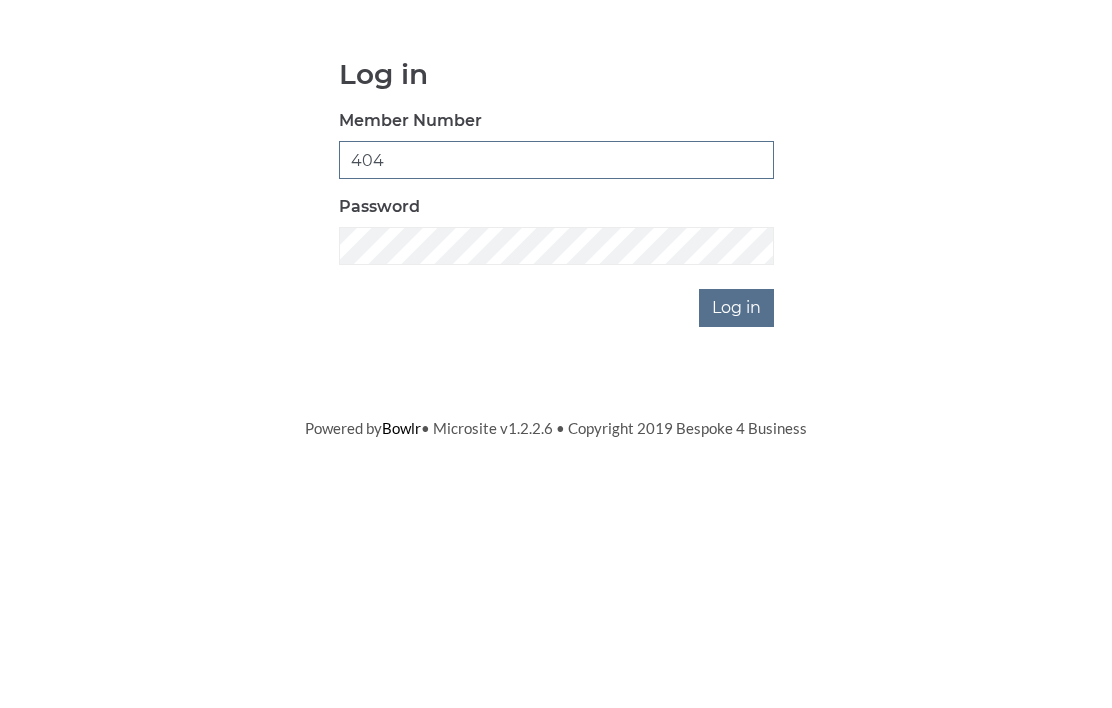type on "4042" 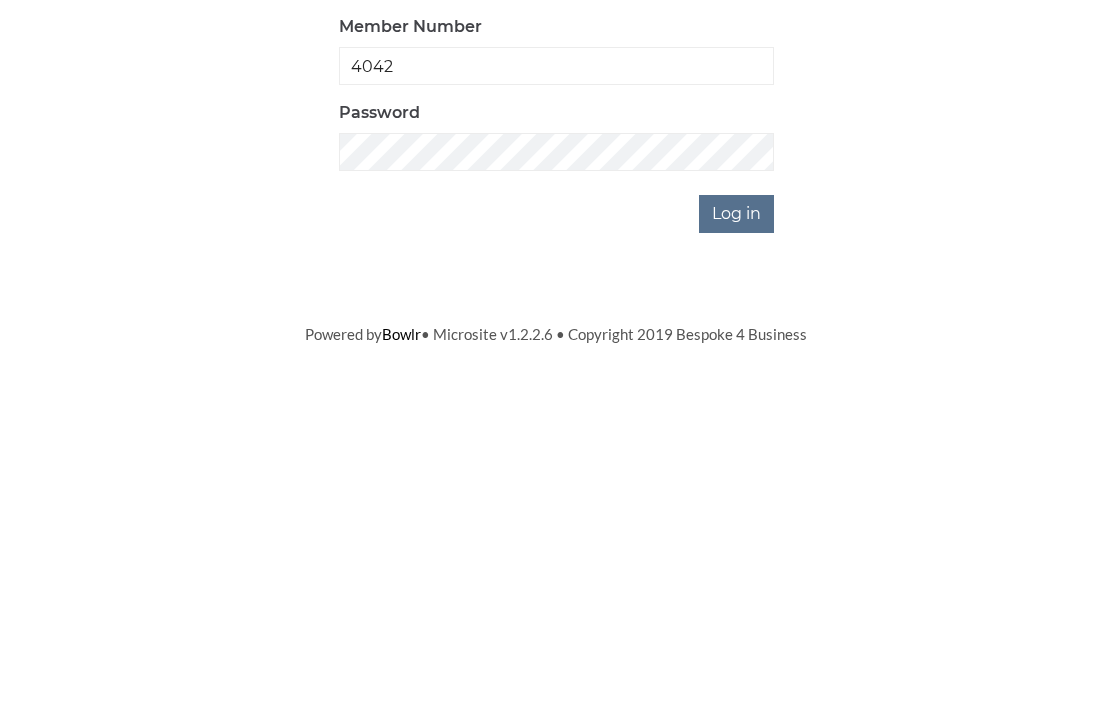 click on "Log in" at bounding box center (736, 493) 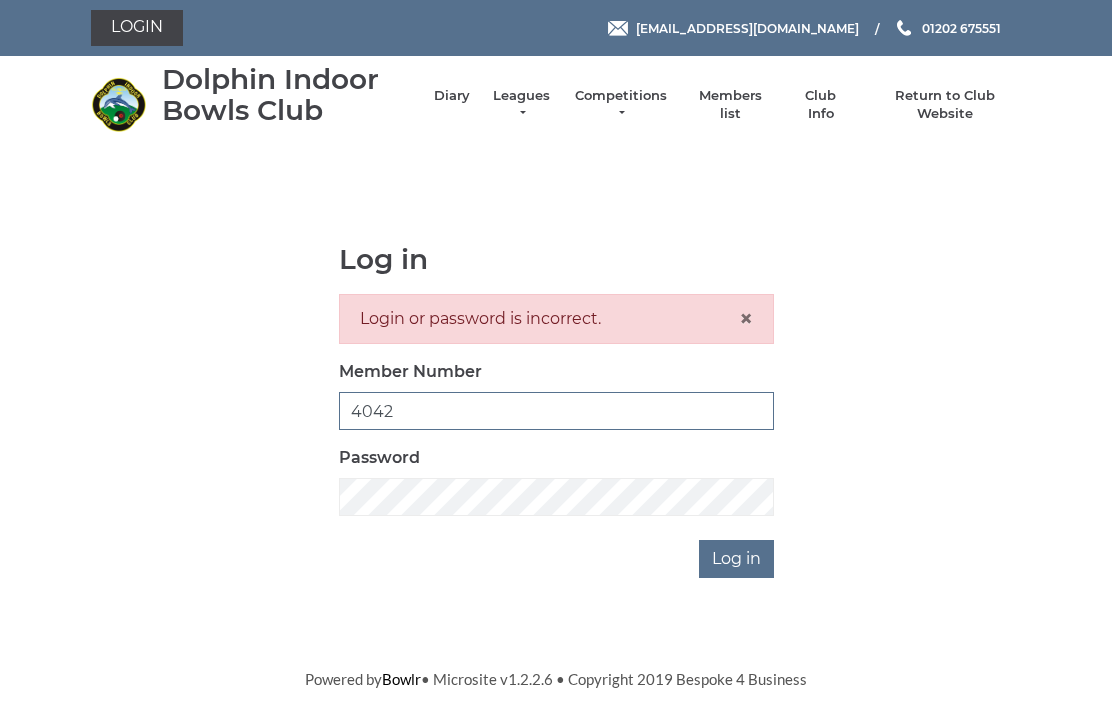 scroll, scrollTop: 0, scrollLeft: 0, axis: both 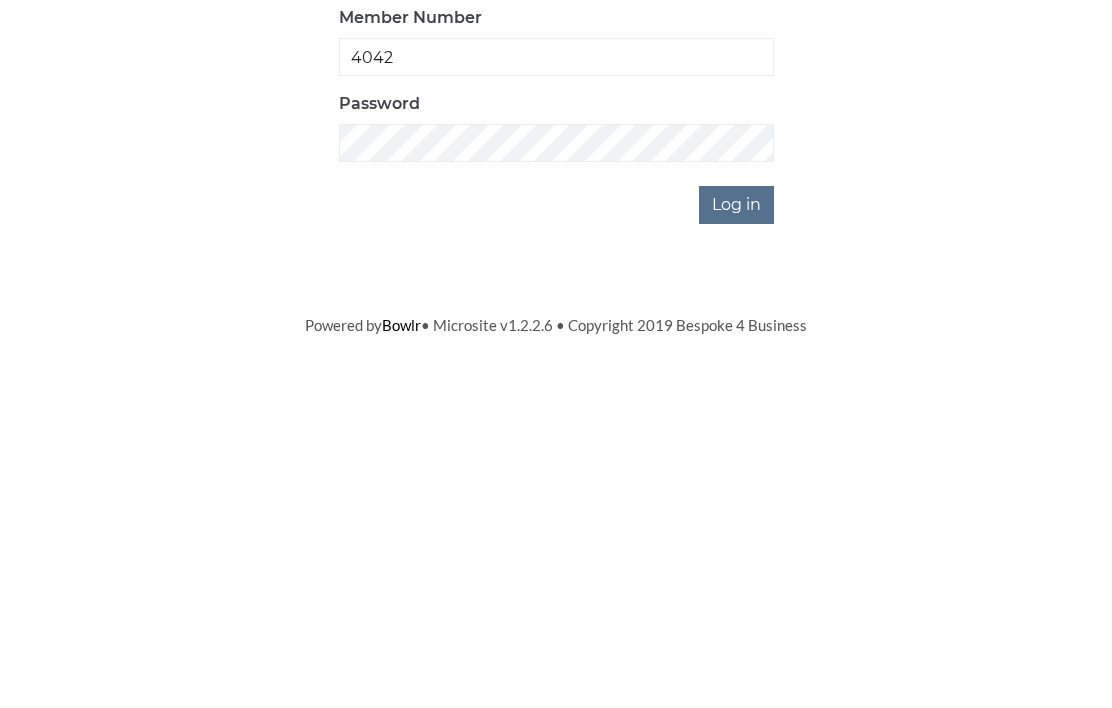 click on "Log in" at bounding box center [736, 559] 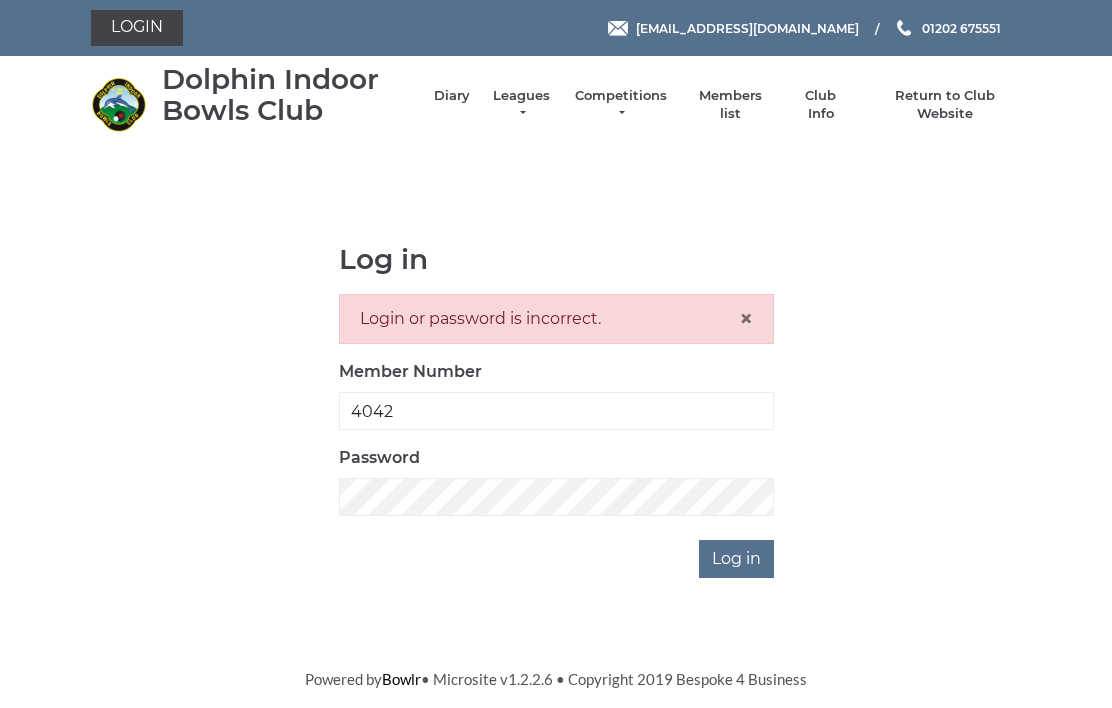 scroll, scrollTop: 0, scrollLeft: 0, axis: both 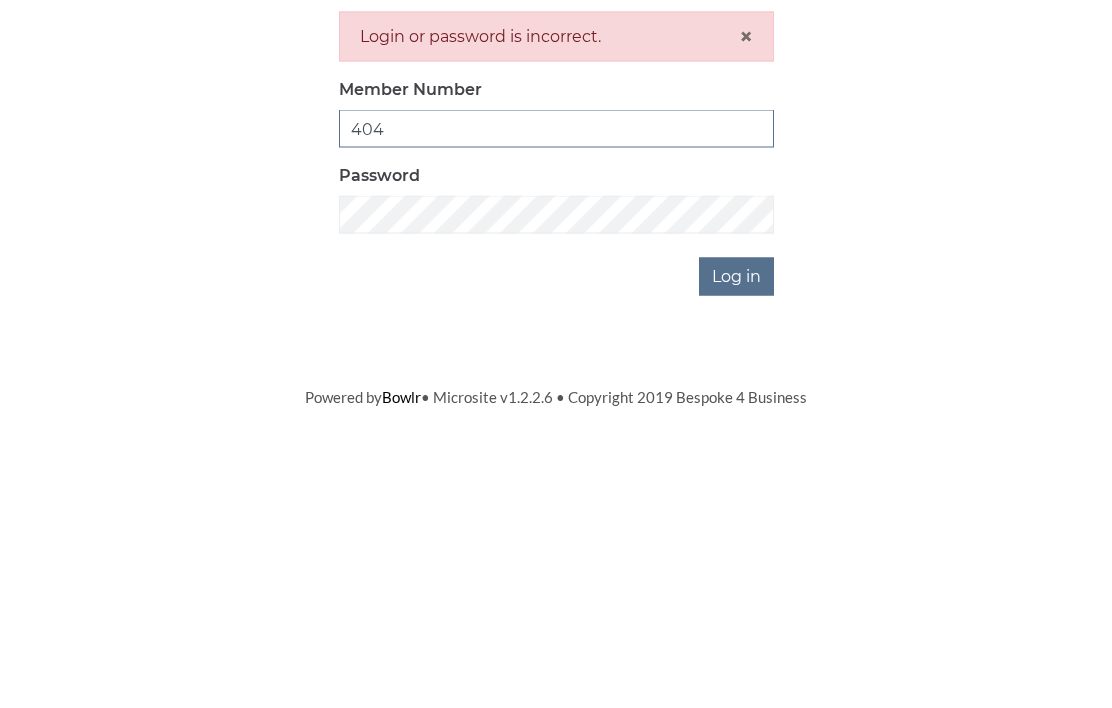 type on "4042" 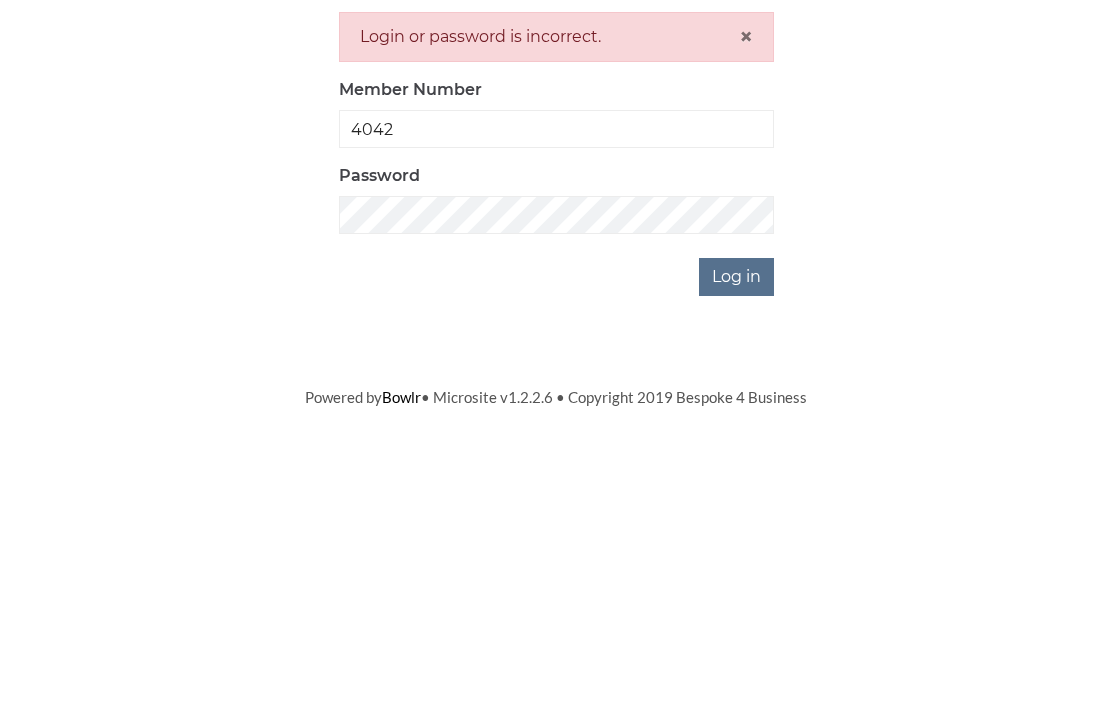 click on "Log in" at bounding box center [736, 559] 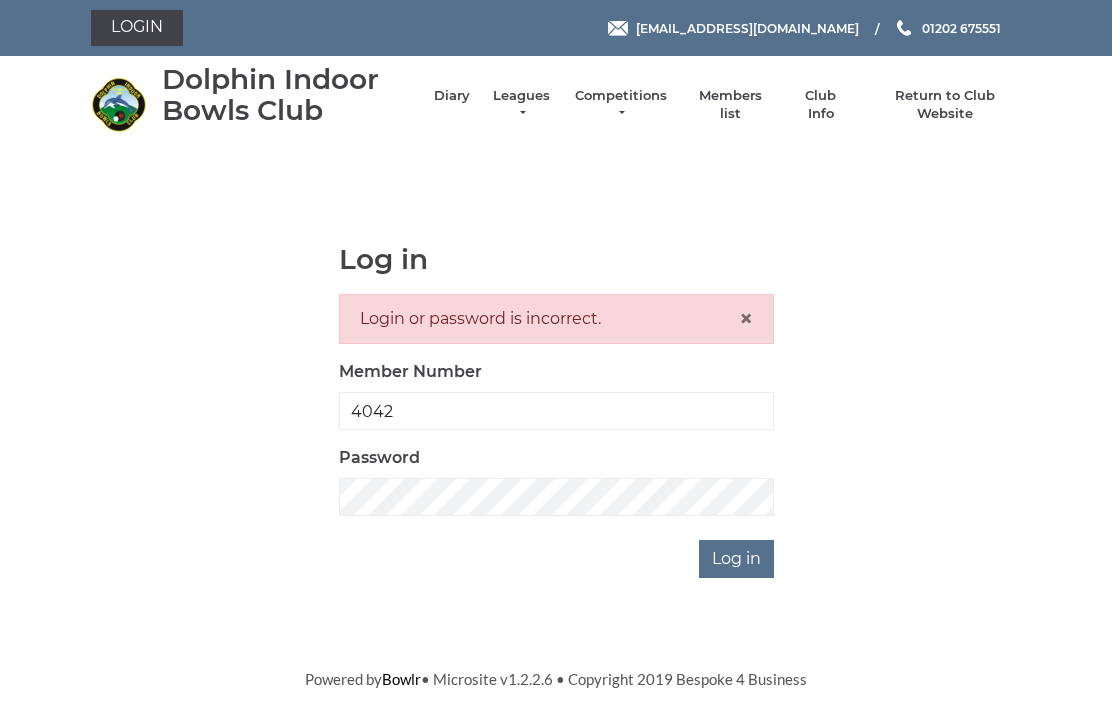 click on "Log in" at bounding box center (736, 559) 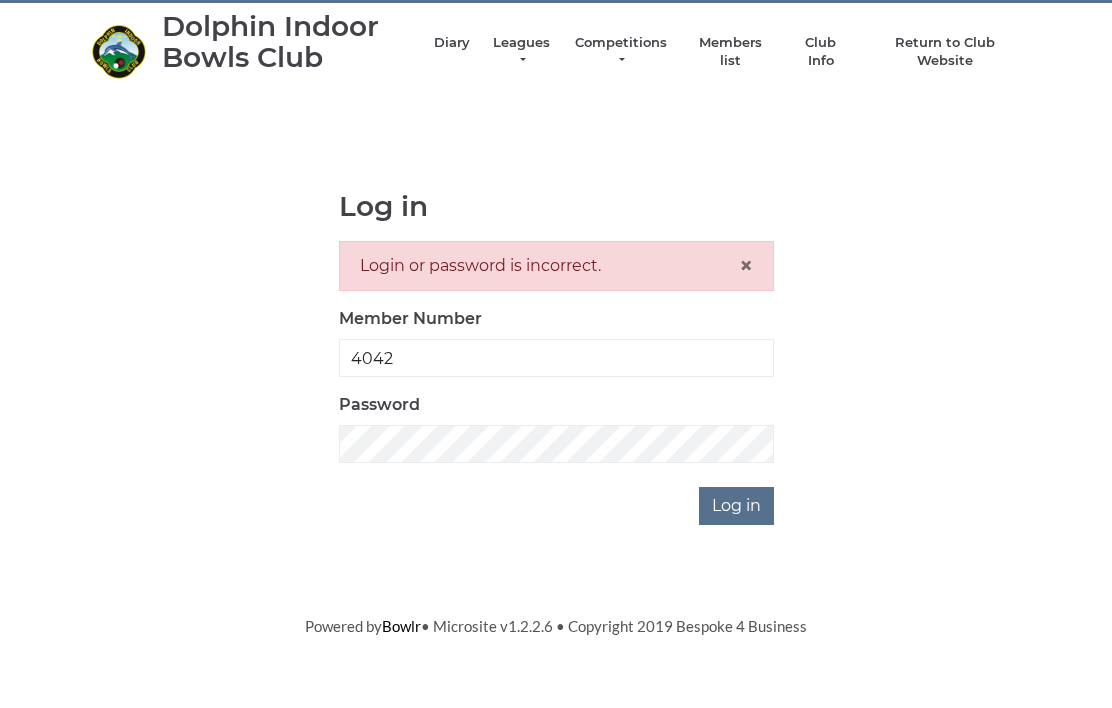 scroll, scrollTop: 53, scrollLeft: 0, axis: vertical 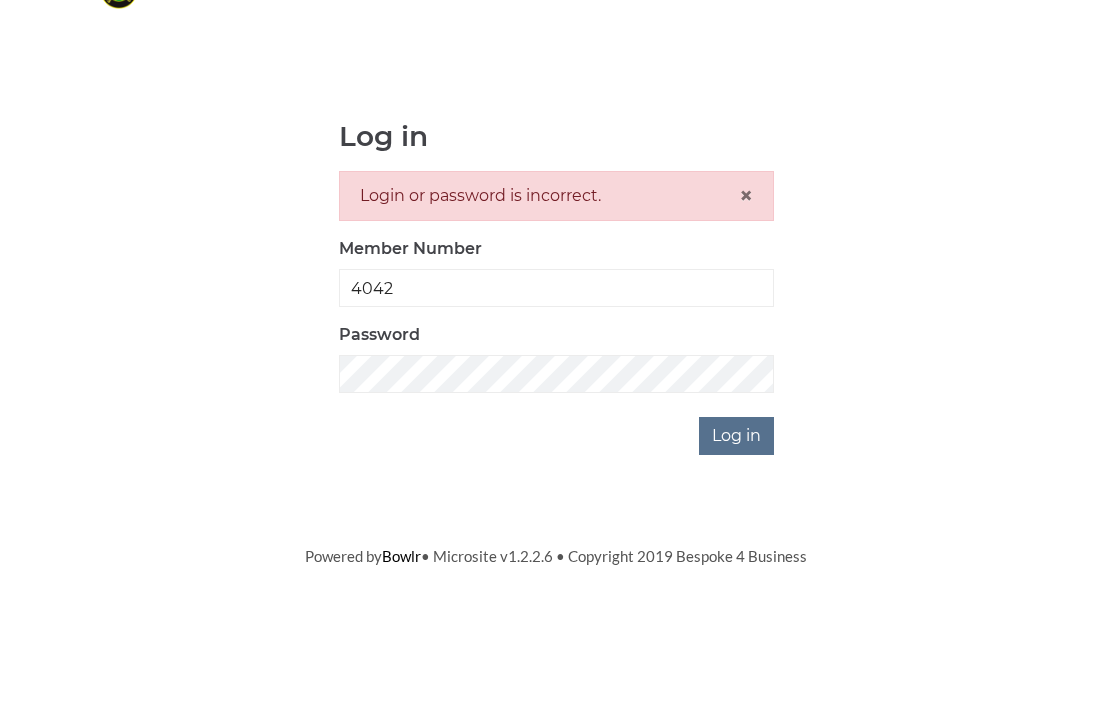 click on "Login or password is incorrect.
×" at bounding box center (556, 319) 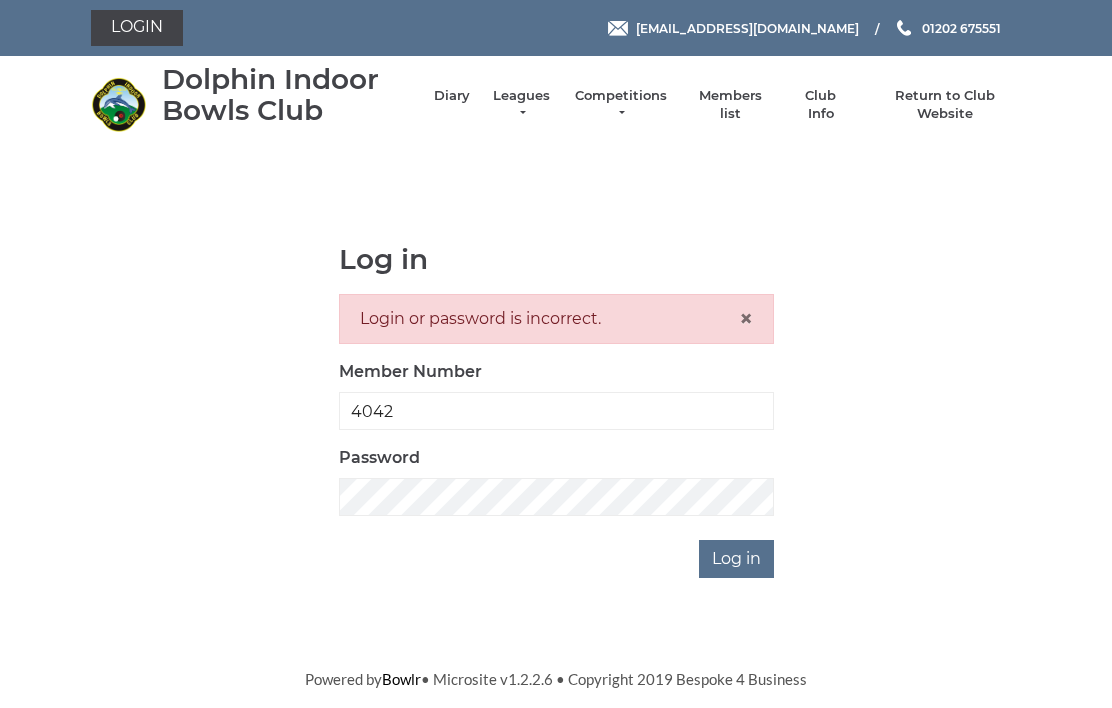 click on "×" at bounding box center [746, 318] 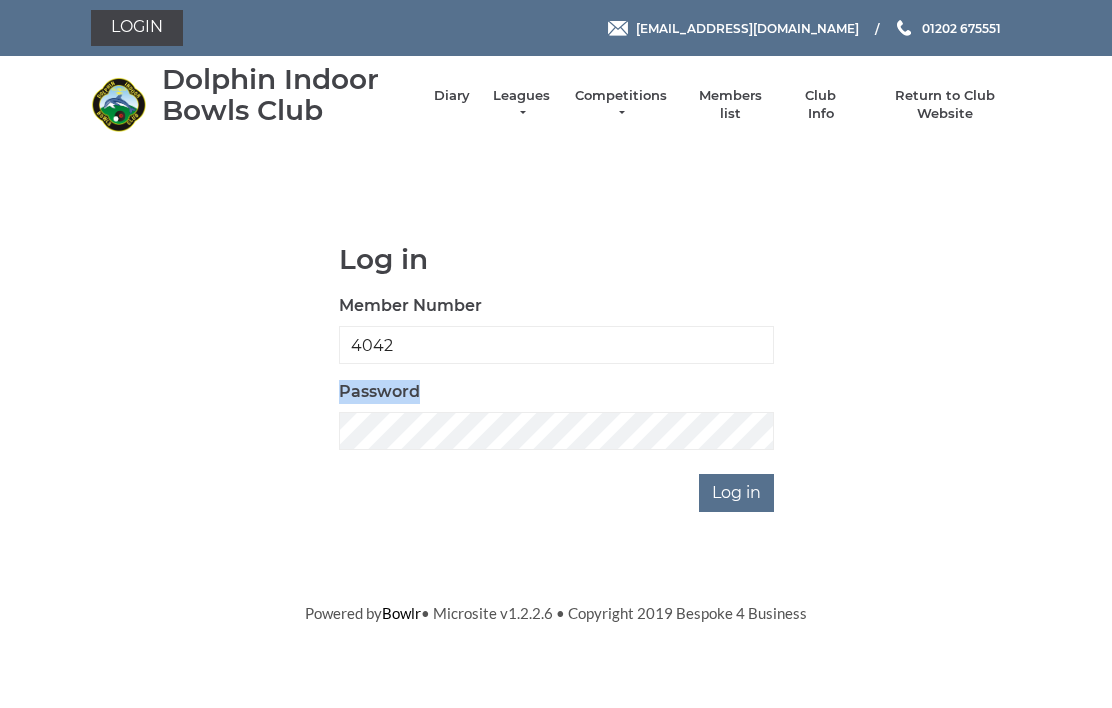 click on "Members list" at bounding box center [729, 105] 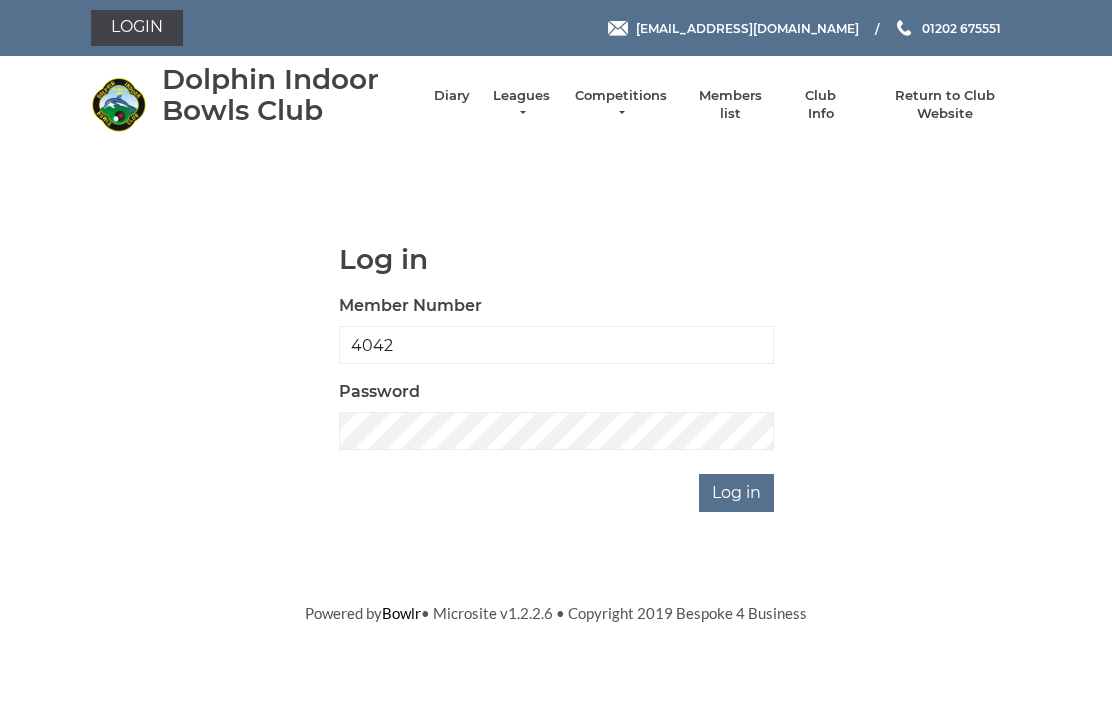 click on "Members list" at bounding box center [729, 105] 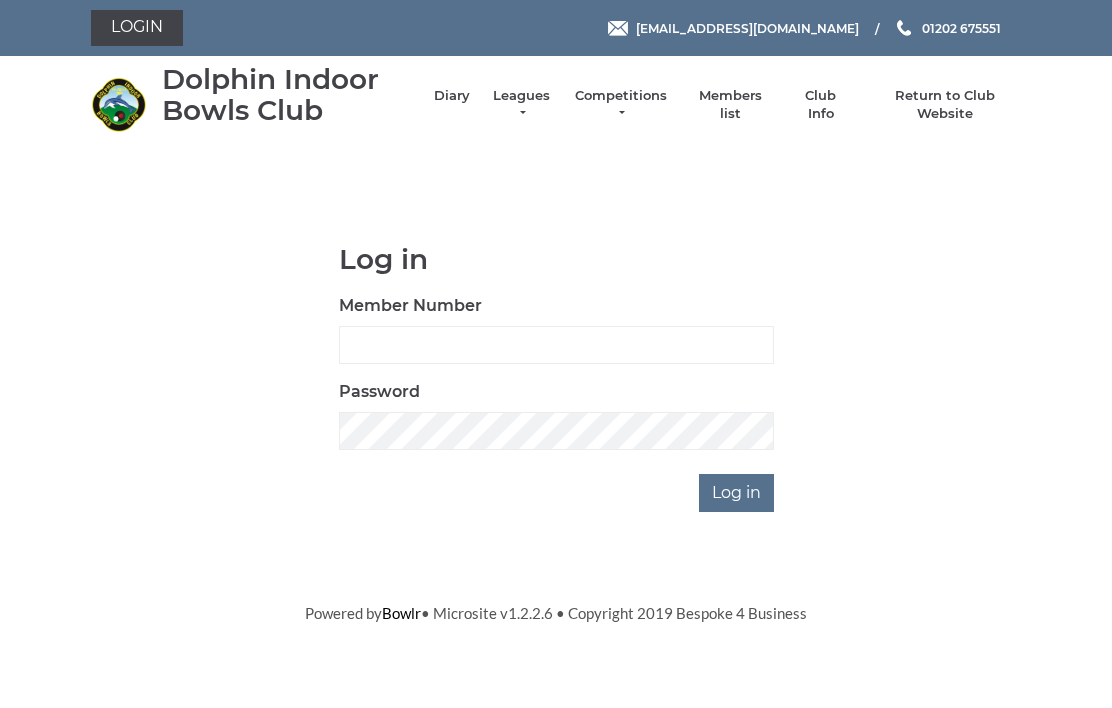 scroll, scrollTop: 0, scrollLeft: 0, axis: both 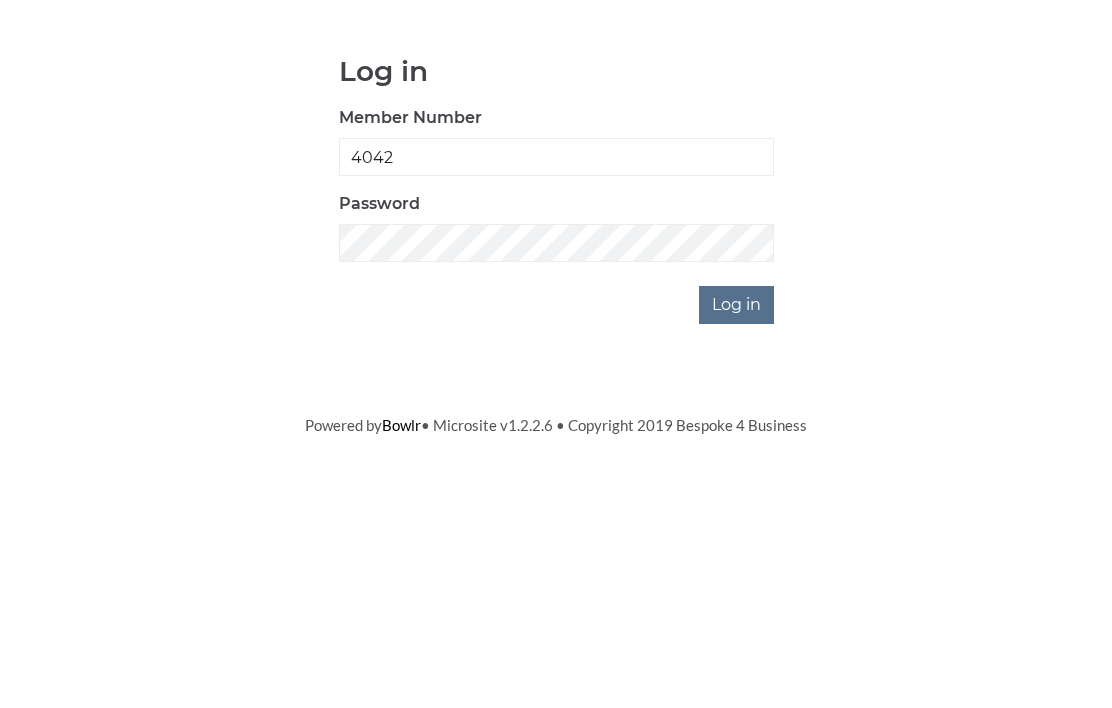 type on "4042" 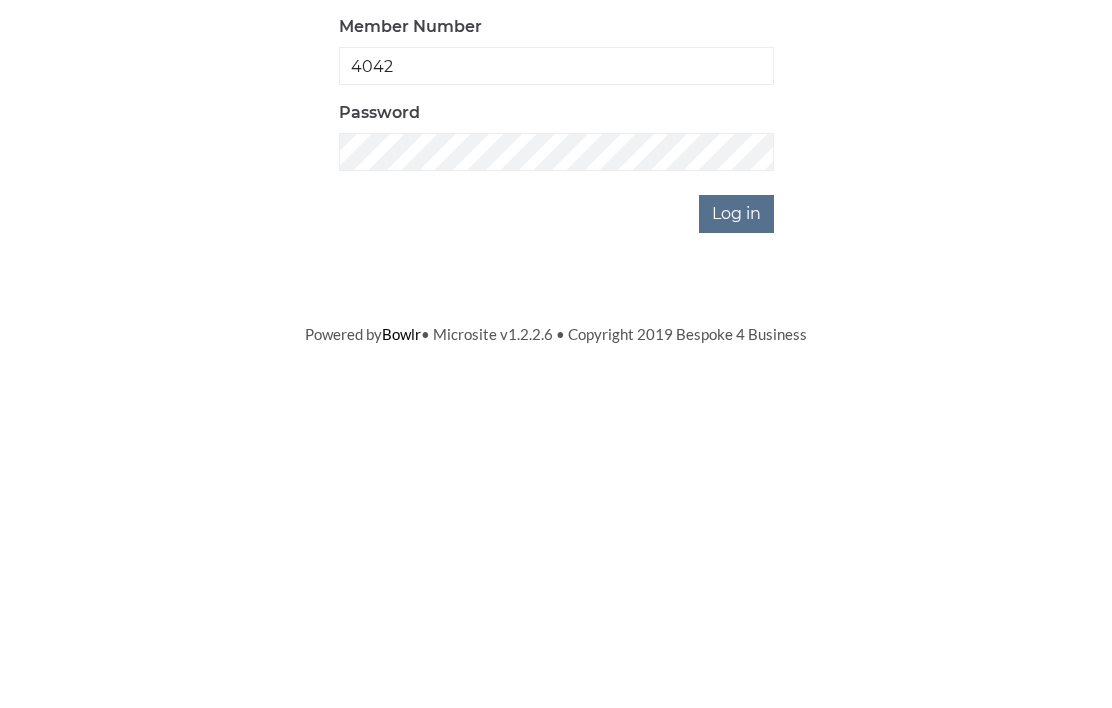 click on "Log in" at bounding box center (736, 493) 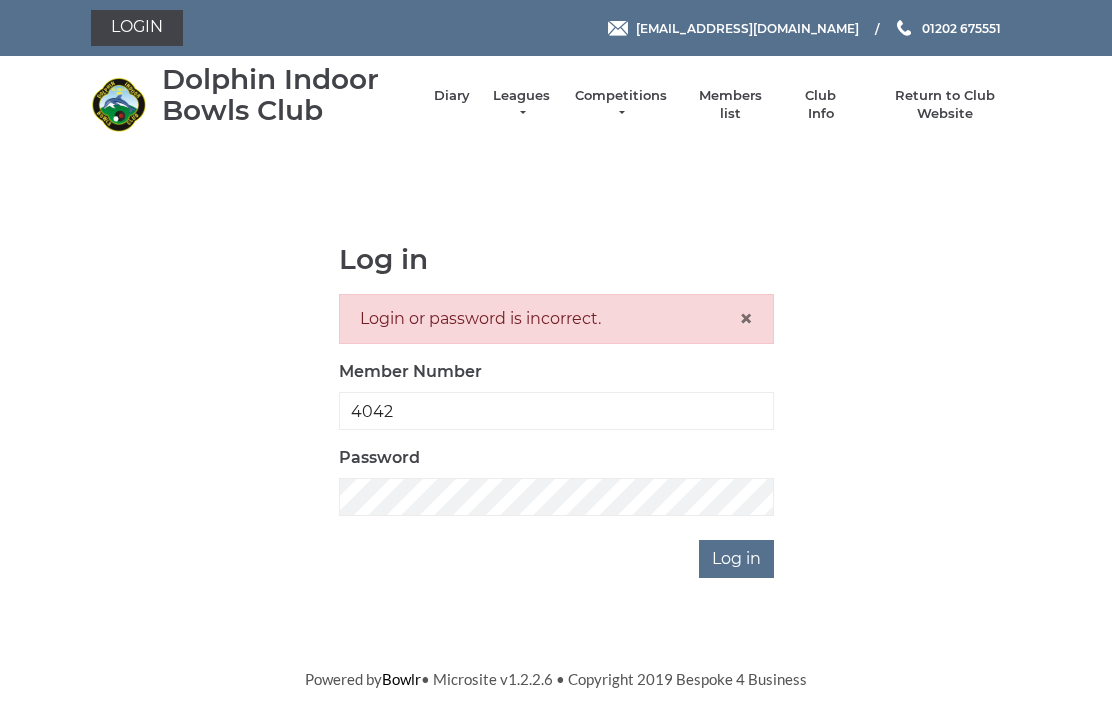 scroll, scrollTop: 0, scrollLeft: 0, axis: both 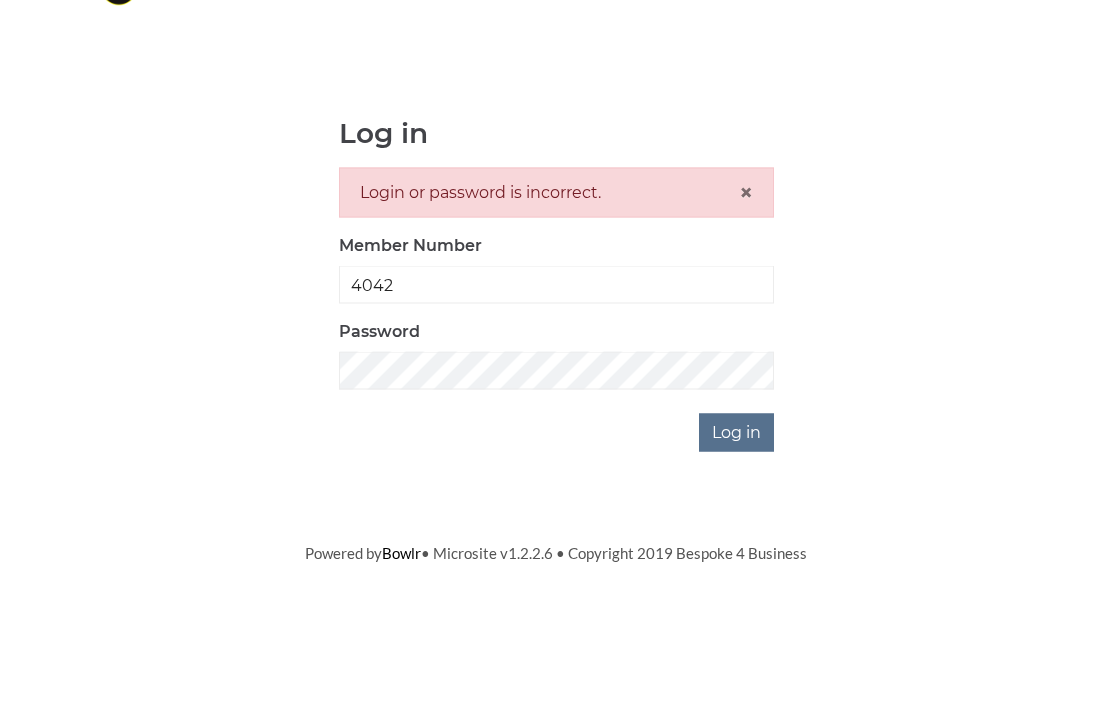 click on "×" at bounding box center [746, 318] 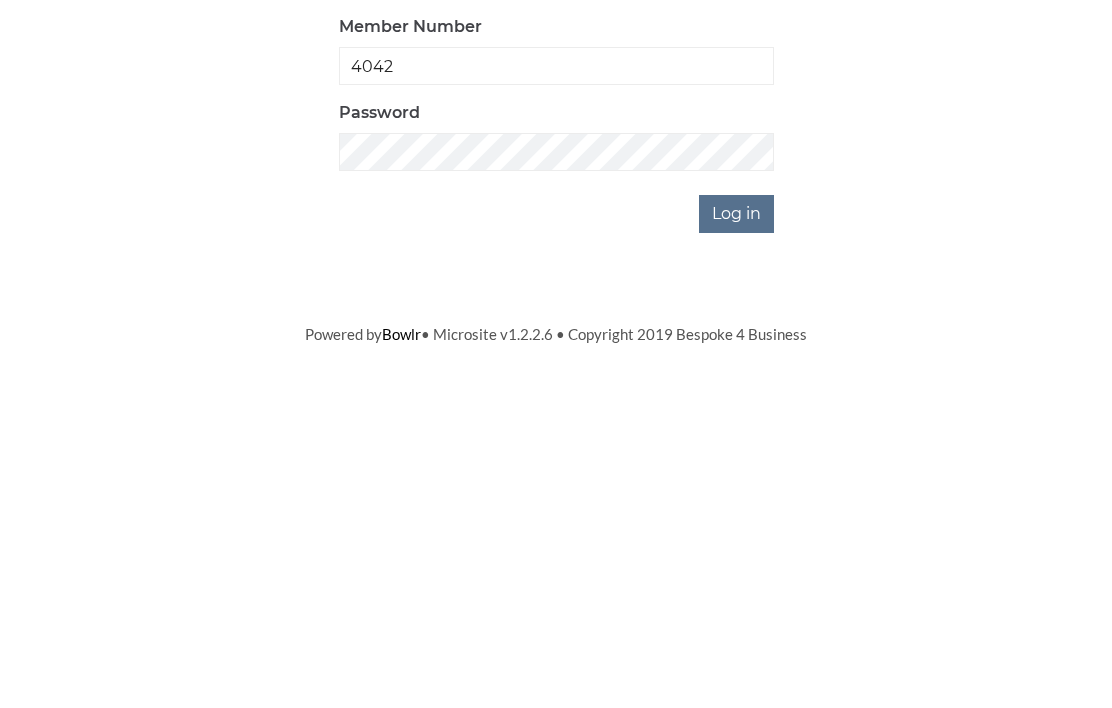click on "Log in" at bounding box center (736, 493) 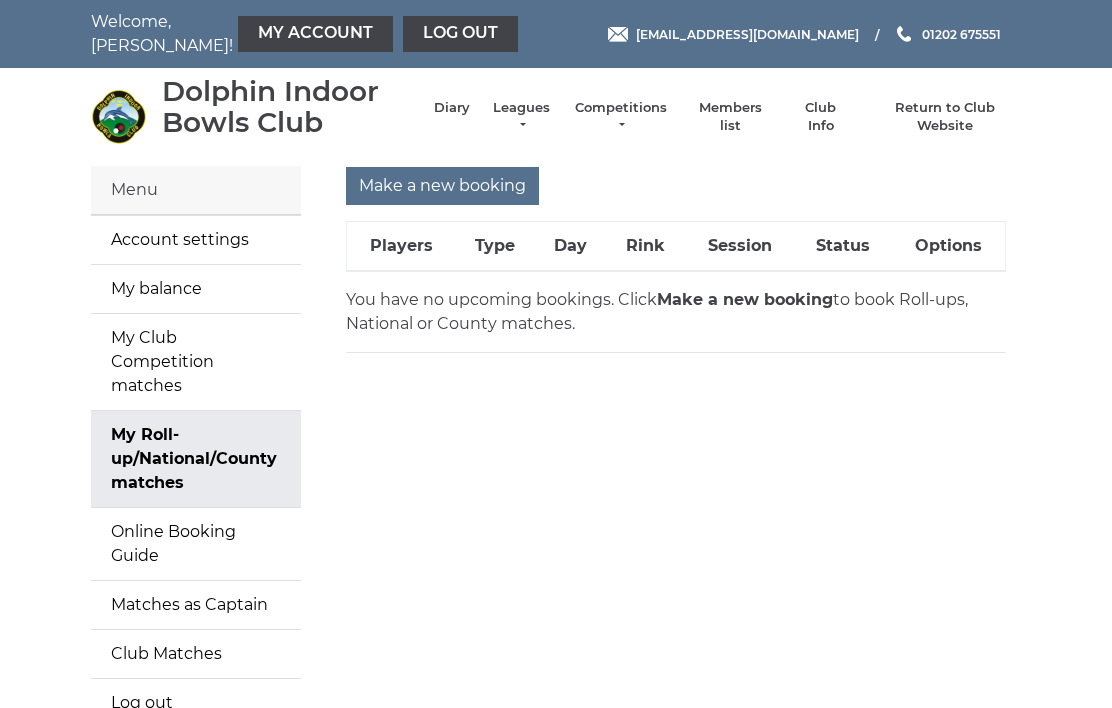 scroll, scrollTop: 0, scrollLeft: 0, axis: both 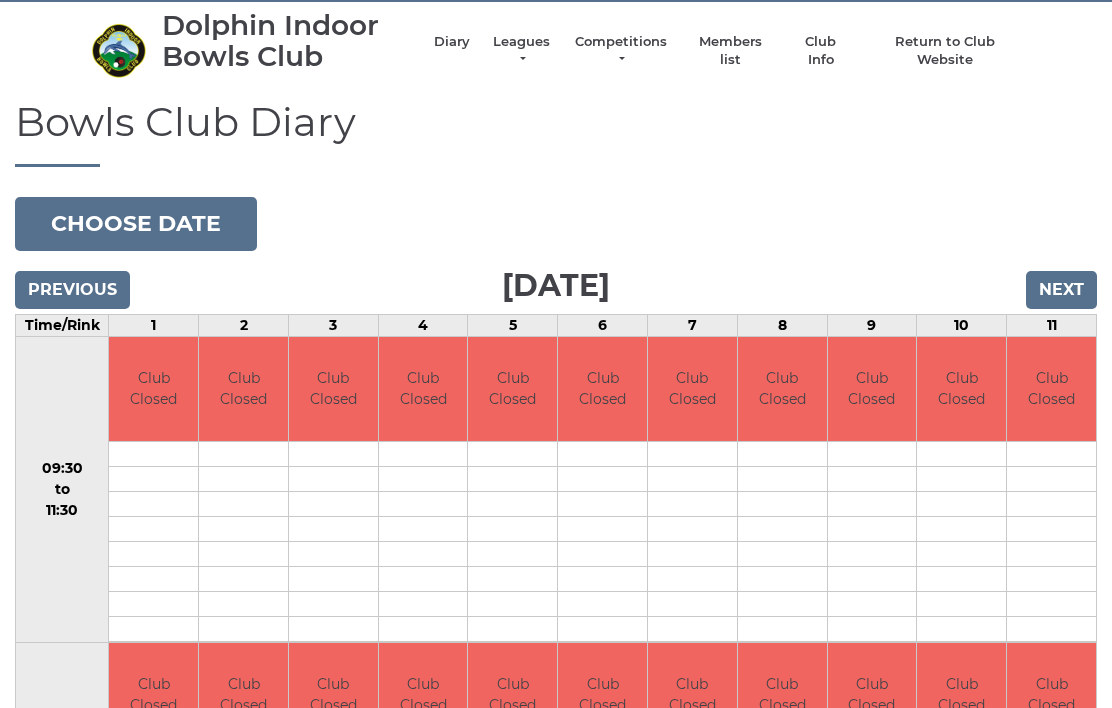 click on "Choose date" at bounding box center [136, 224] 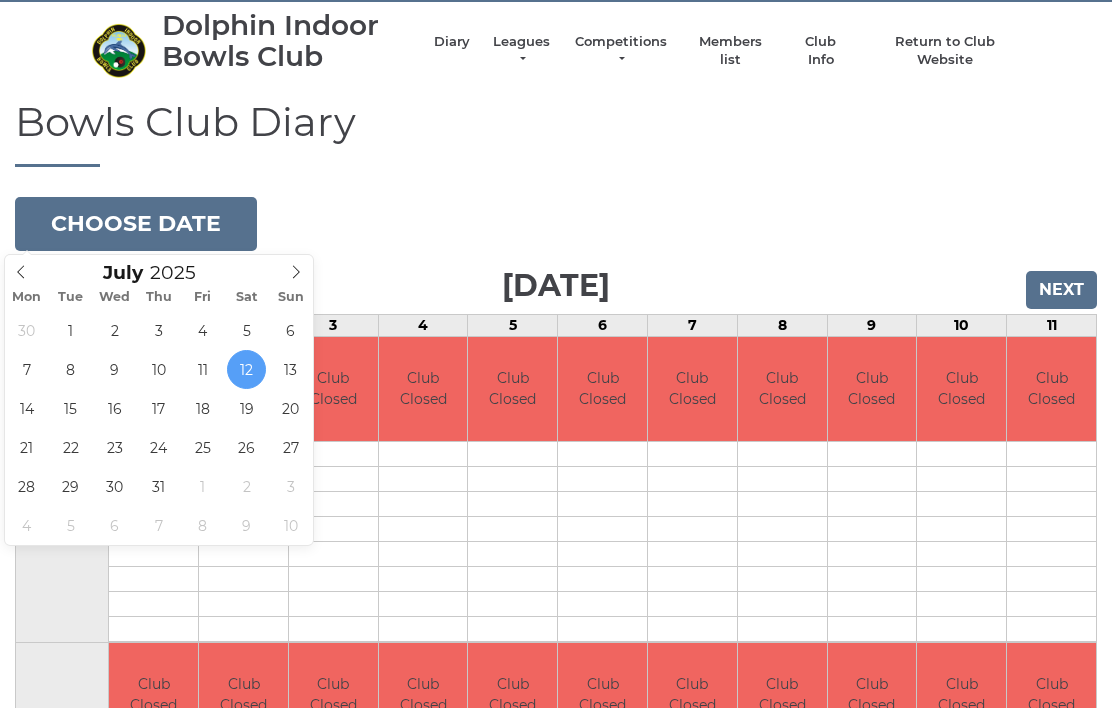 type on "2025-07-15" 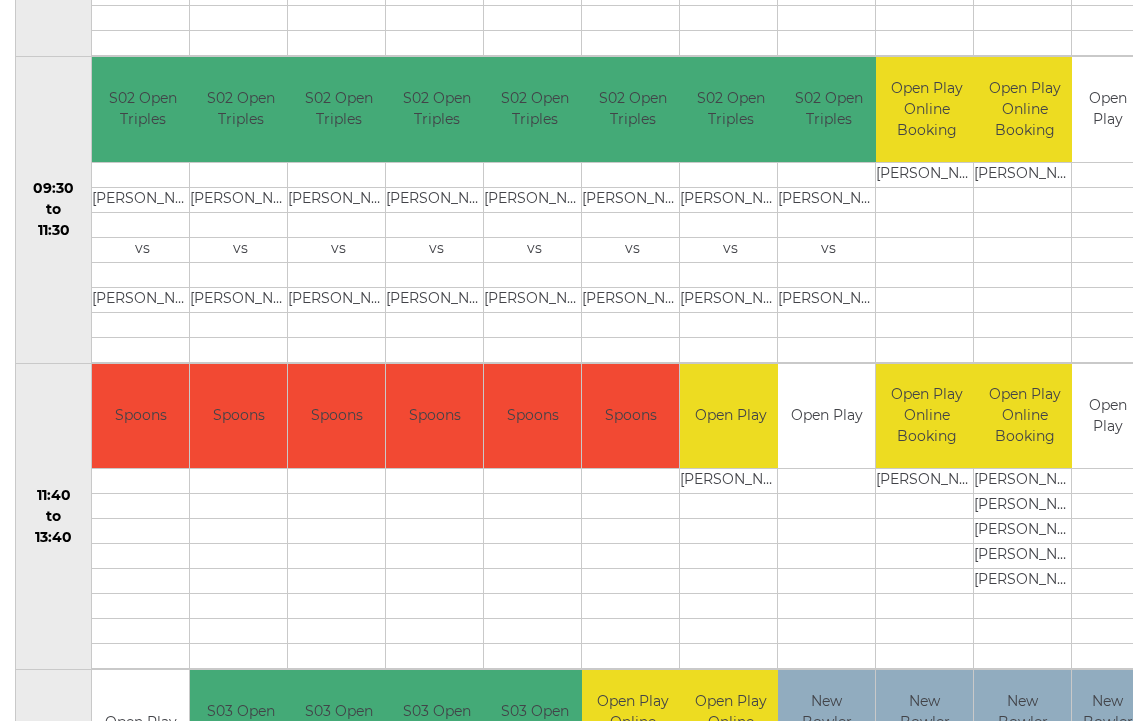 scroll, scrollTop: 655, scrollLeft: 0, axis: vertical 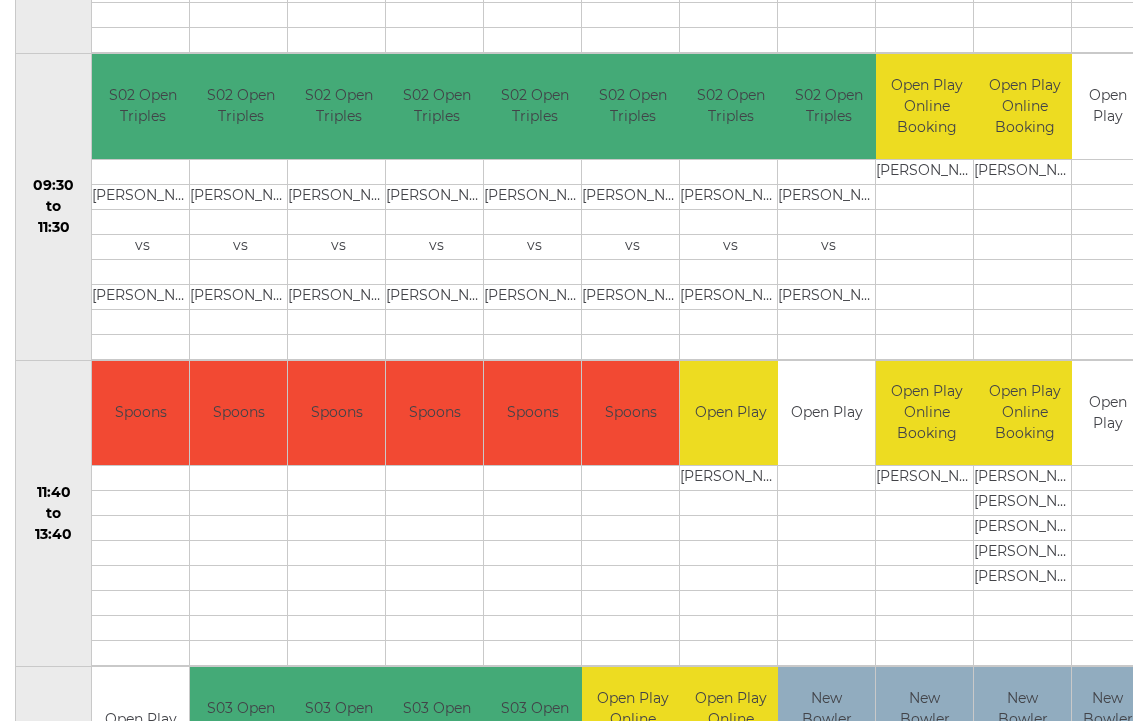 click on "[PERSON_NAME]" at bounding box center (730, 478) 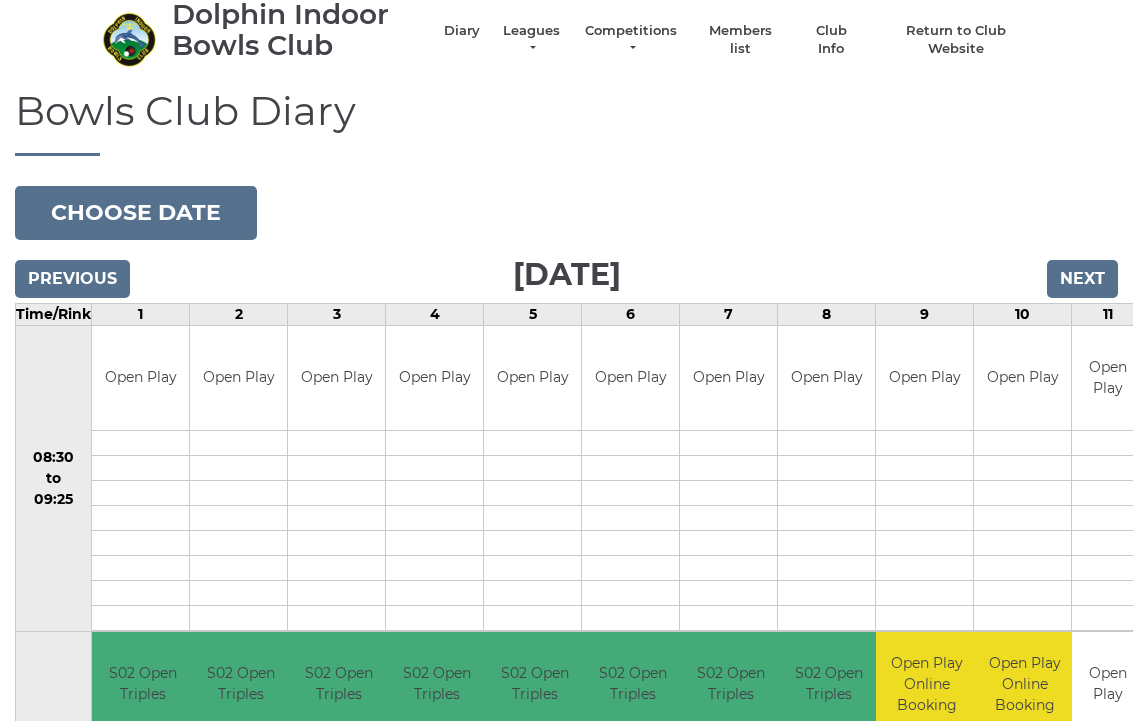 scroll, scrollTop: 6, scrollLeft: 0, axis: vertical 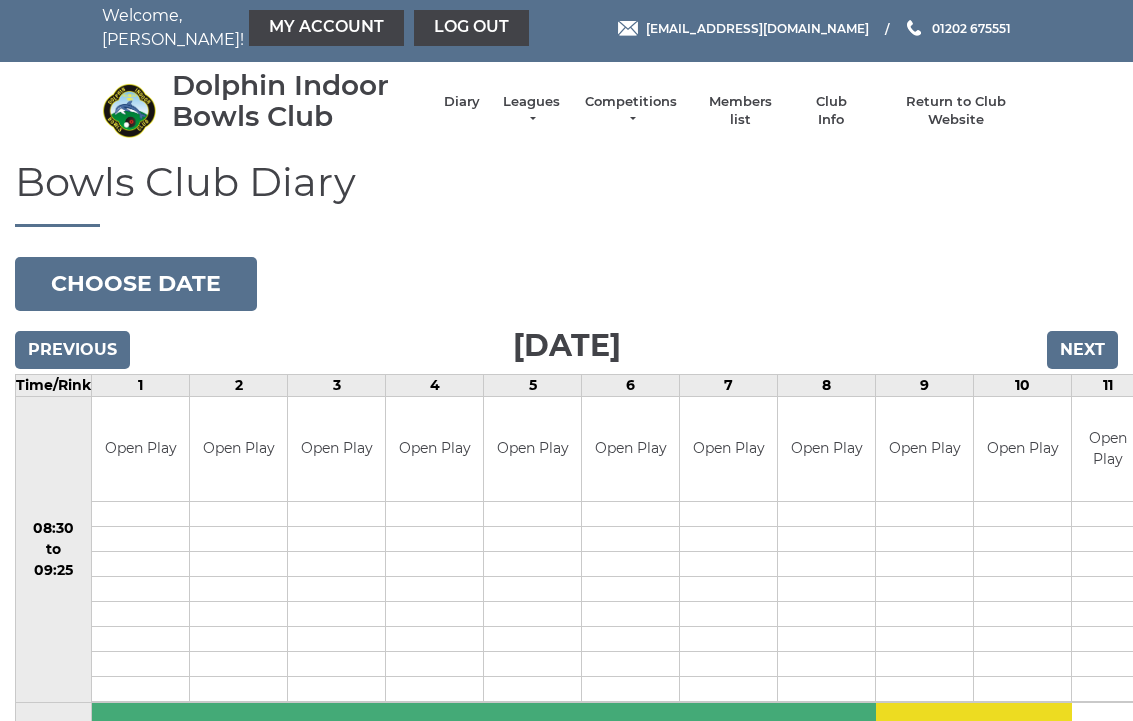 click on "Bowls Club Diary
2025-07-15
Choose date
Tuesday 15th July 2025
Previous
Next
Time/Rink
1
2
3
4
5
6
7
8
9
10
11
08:30 to 09:25
Book slot 09:30" at bounding box center [566, 891] 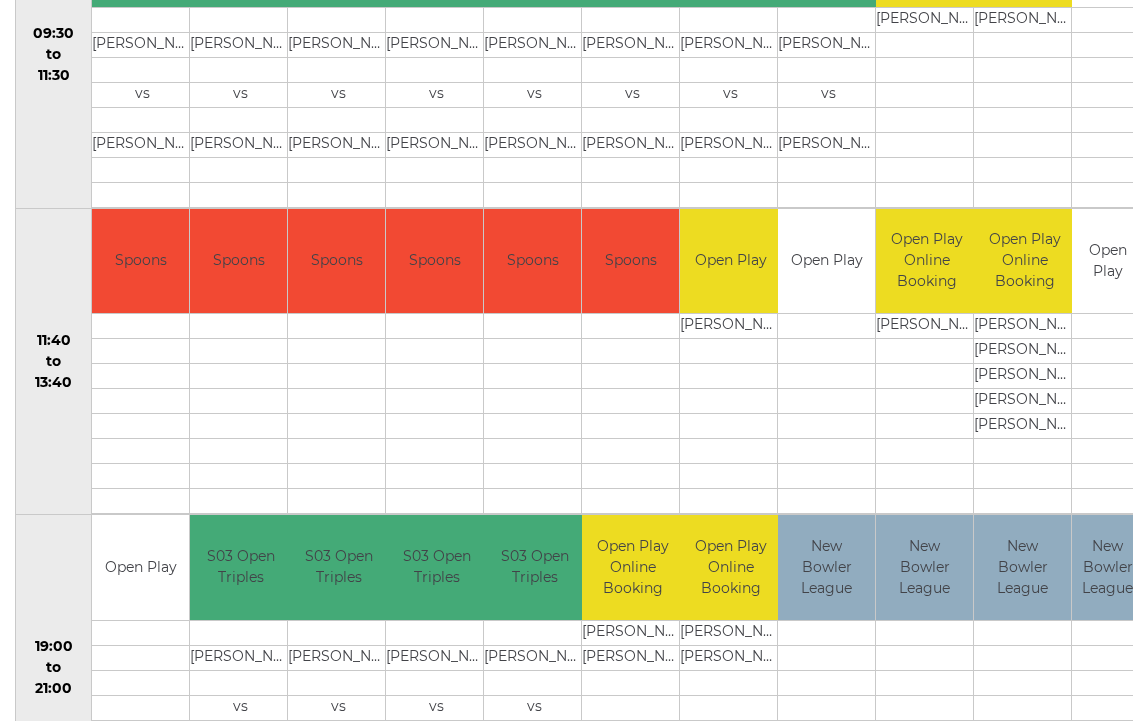 scroll, scrollTop: 869, scrollLeft: 0, axis: vertical 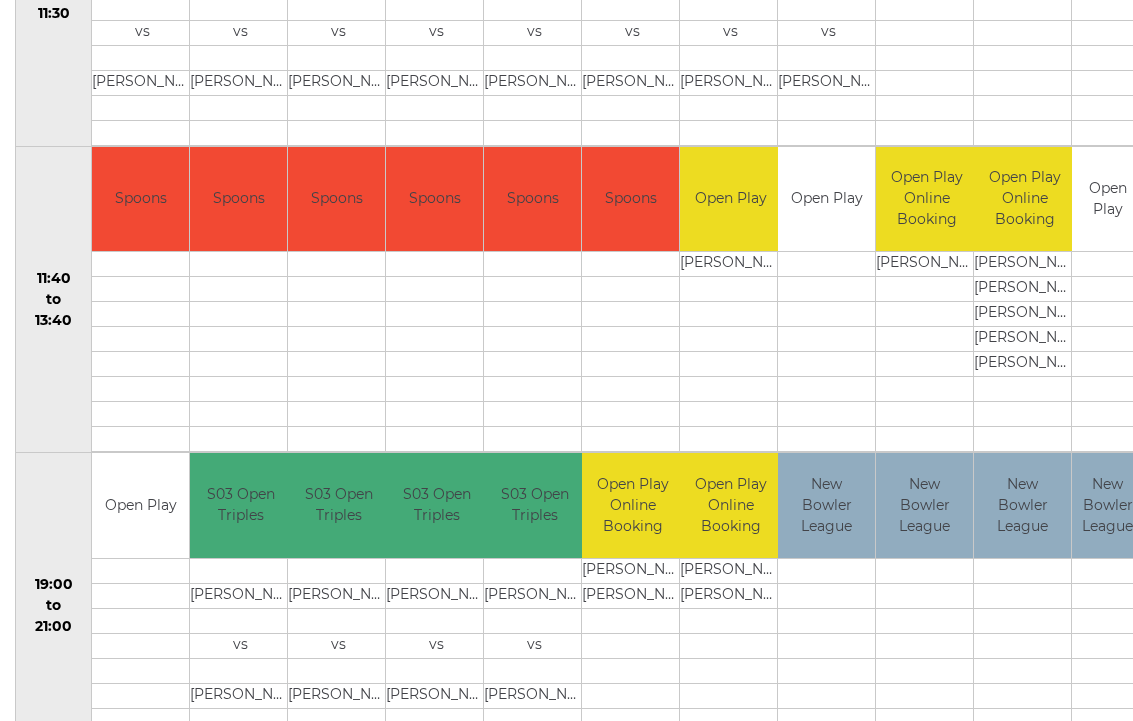 click at bounding box center [730, 289] 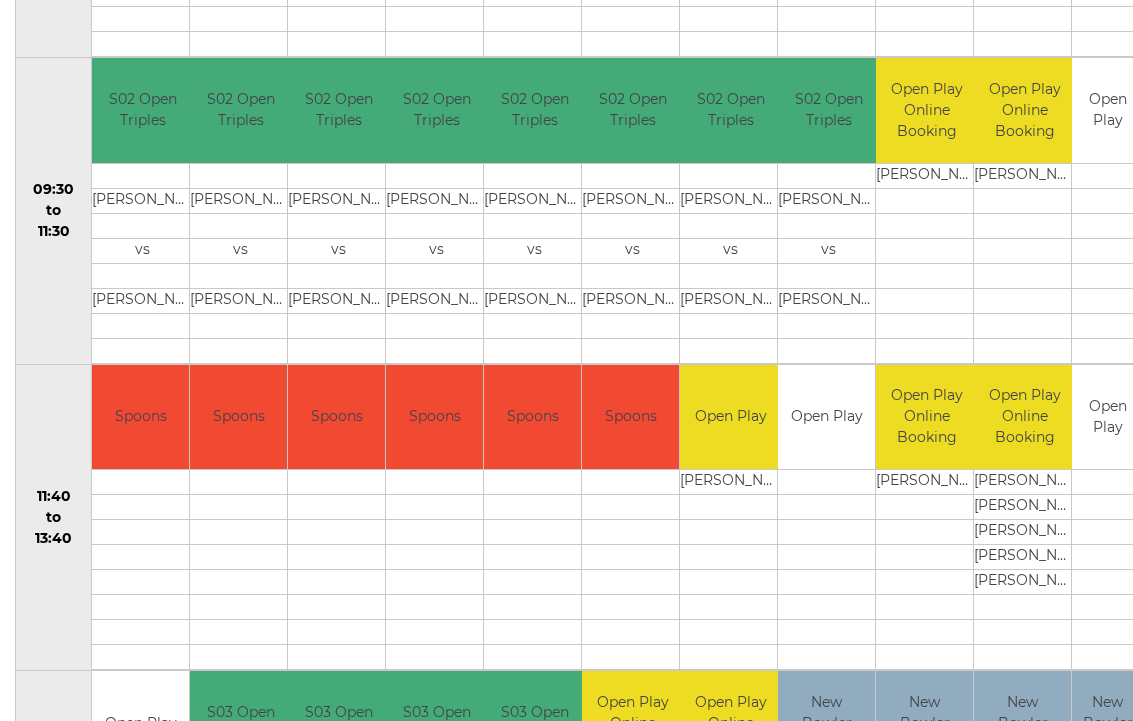 scroll, scrollTop: 652, scrollLeft: 0, axis: vertical 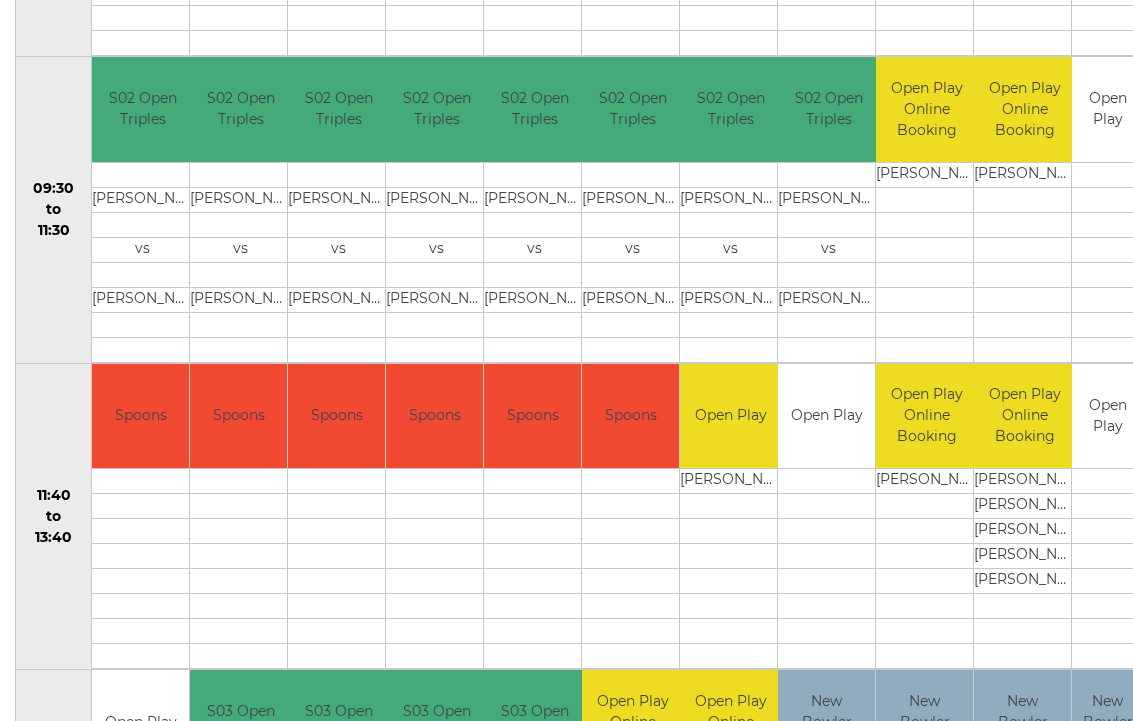 click at bounding box center (730, 581) 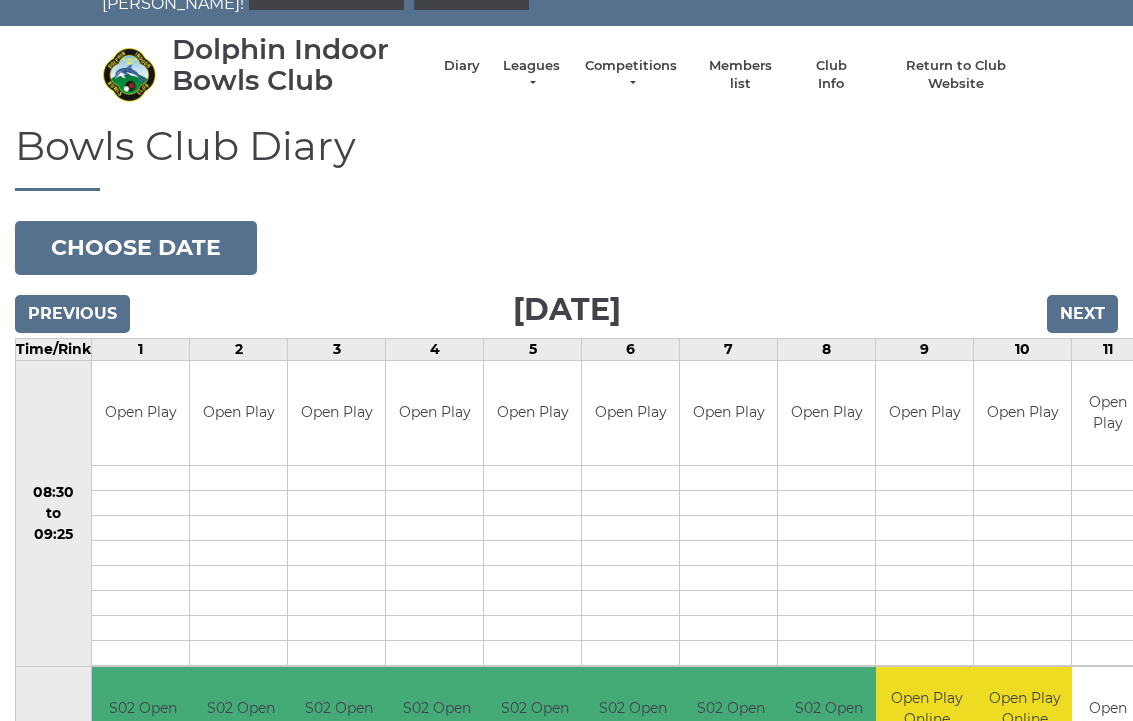 scroll, scrollTop: 0, scrollLeft: 0, axis: both 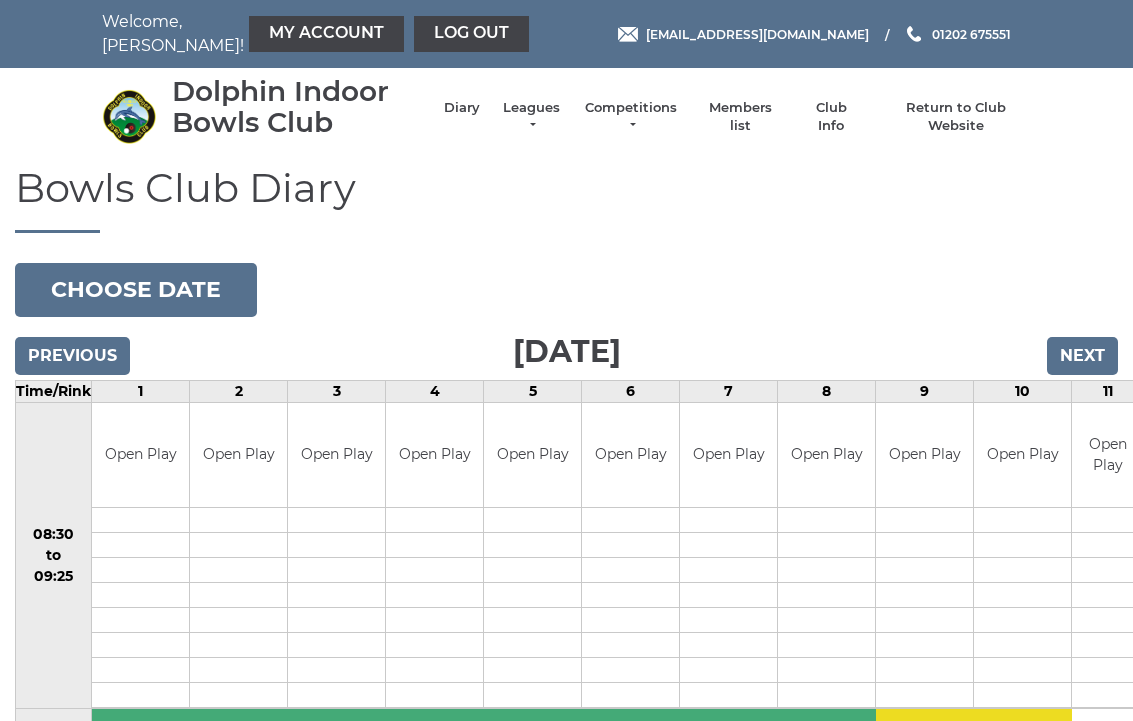 click on "My Account" at bounding box center (326, 34) 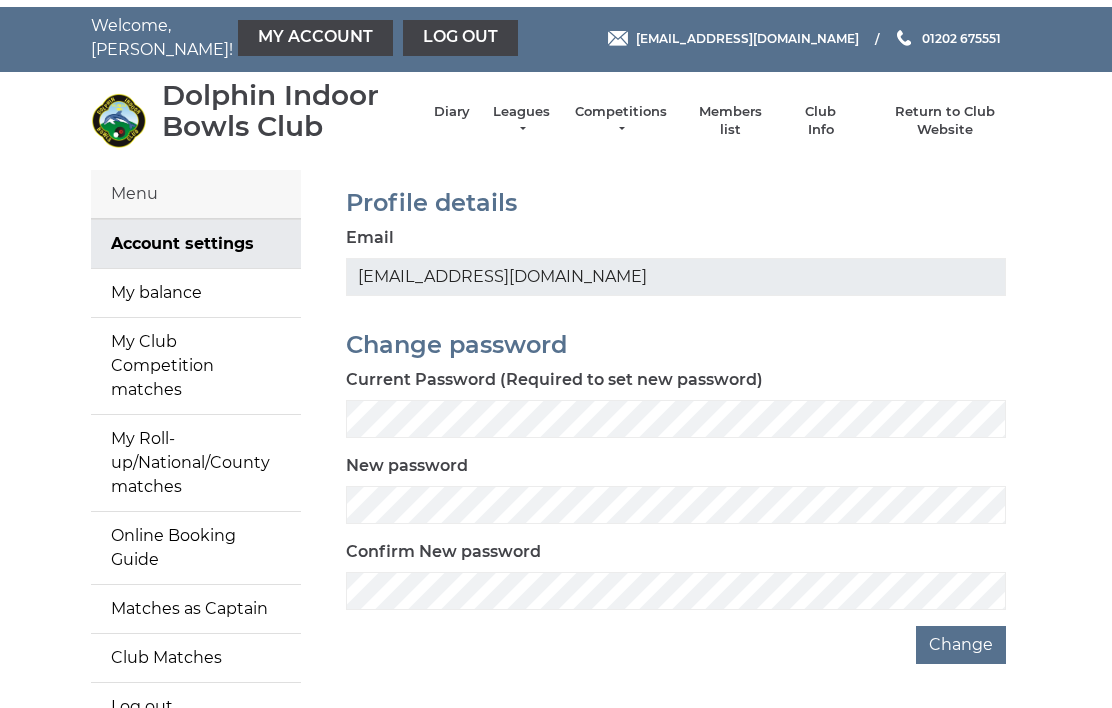 scroll, scrollTop: 0, scrollLeft: 0, axis: both 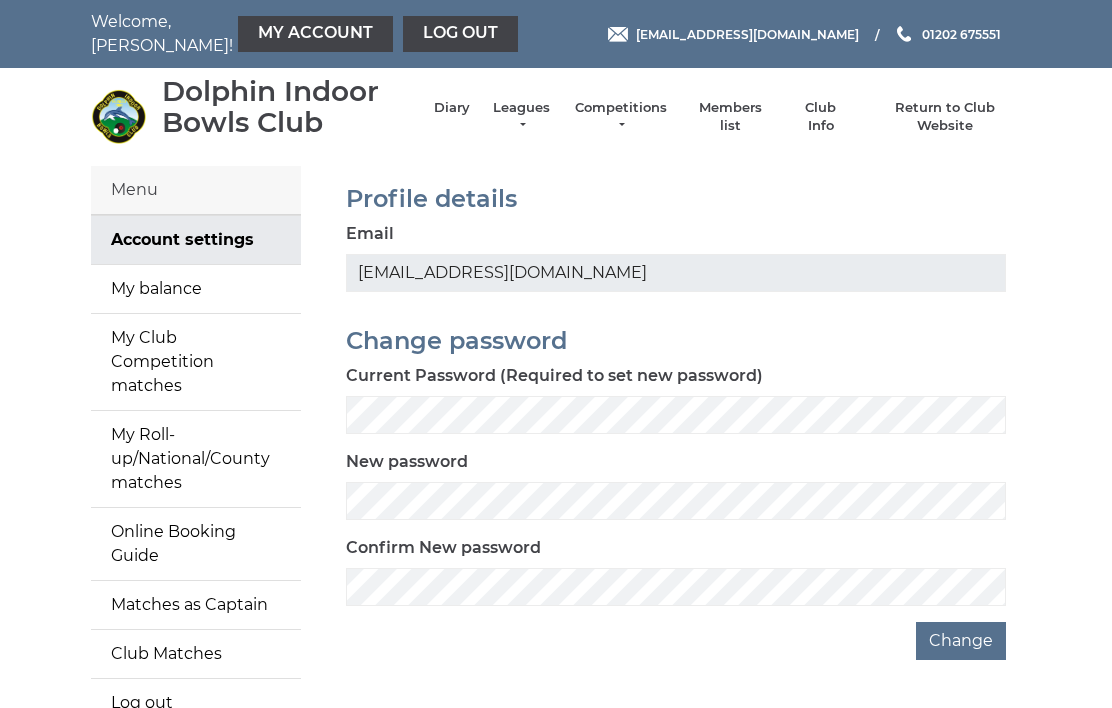 click on "Return to Club Website" at bounding box center [945, 117] 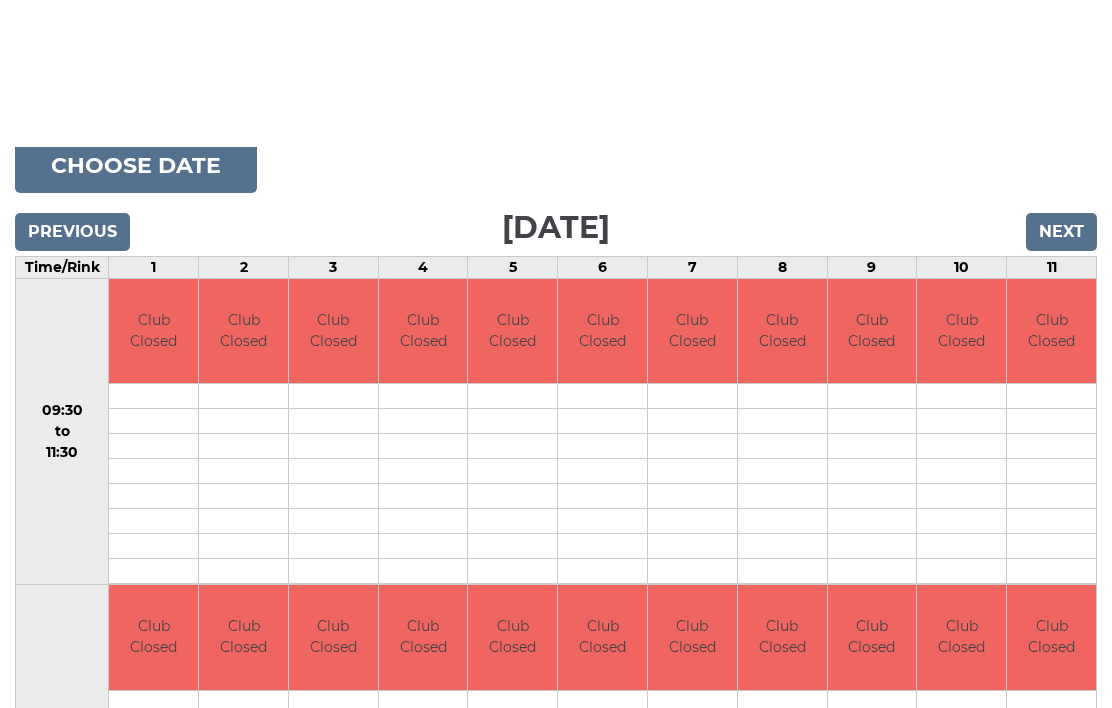 scroll, scrollTop: 0, scrollLeft: 0, axis: both 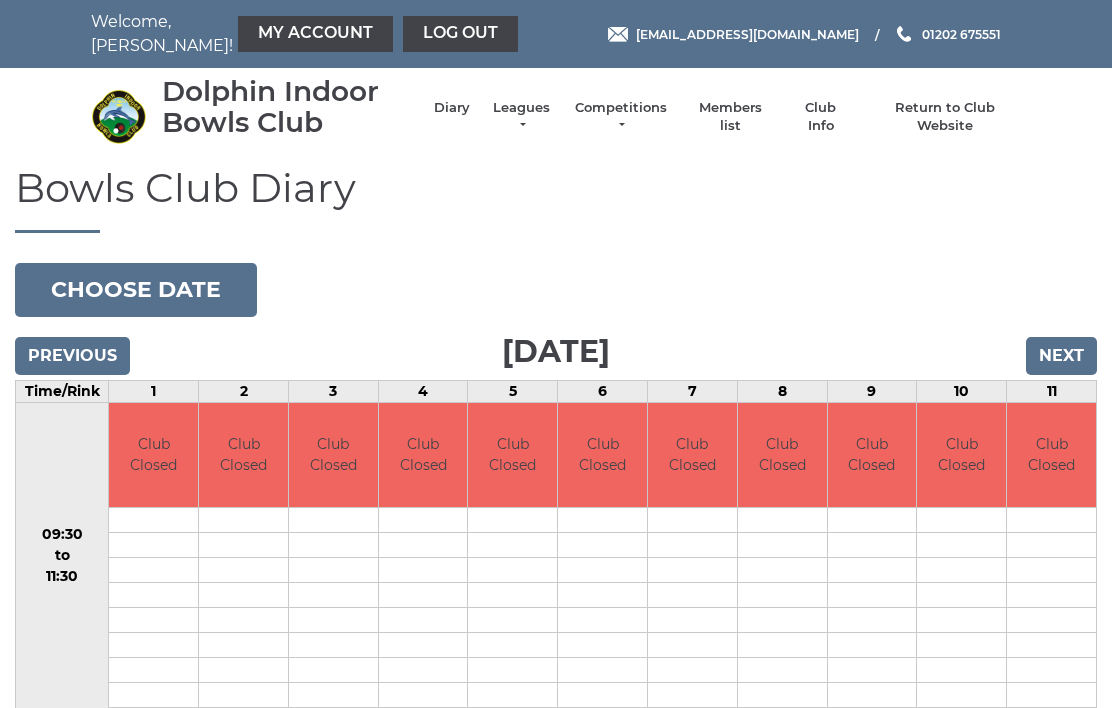 click on "Return to Club Website" at bounding box center (945, 117) 